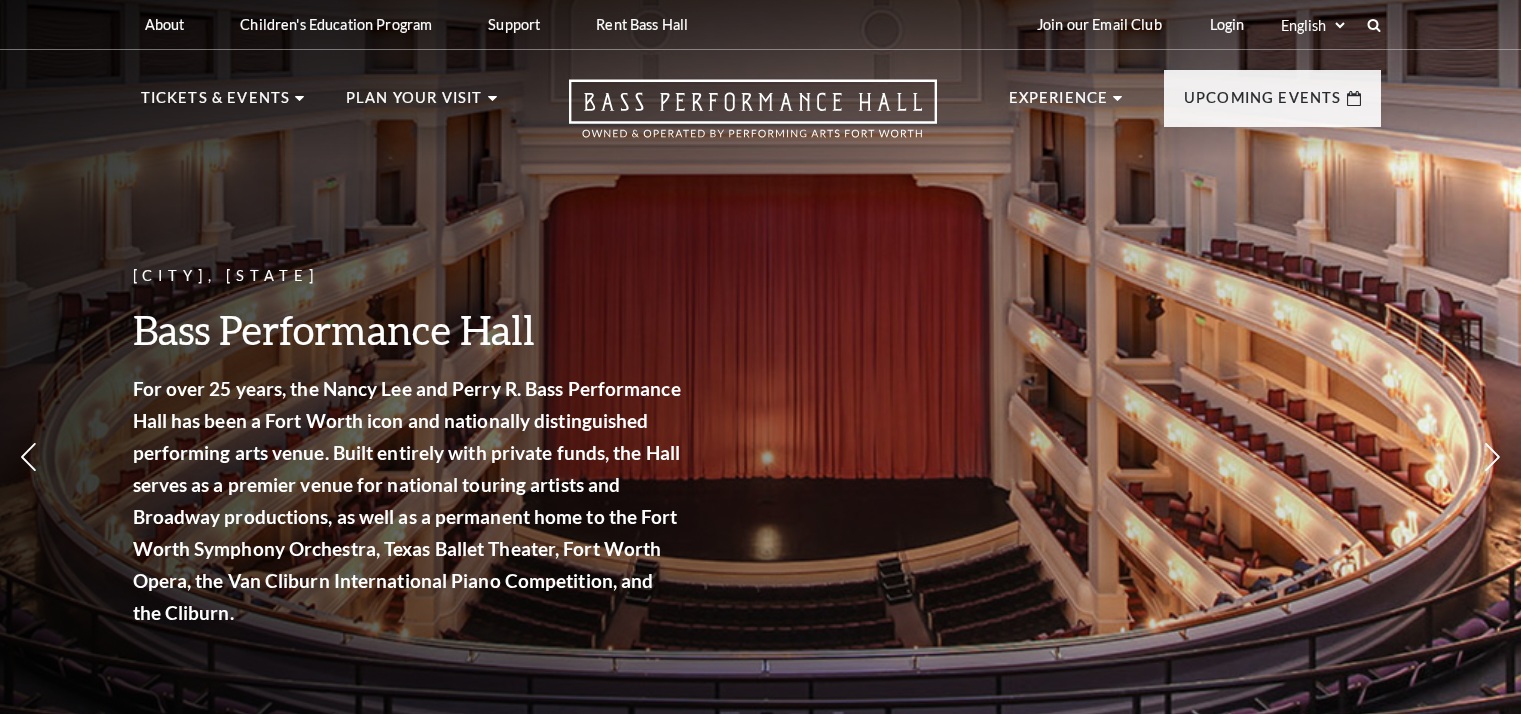 scroll, scrollTop: 0, scrollLeft: 0, axis: both 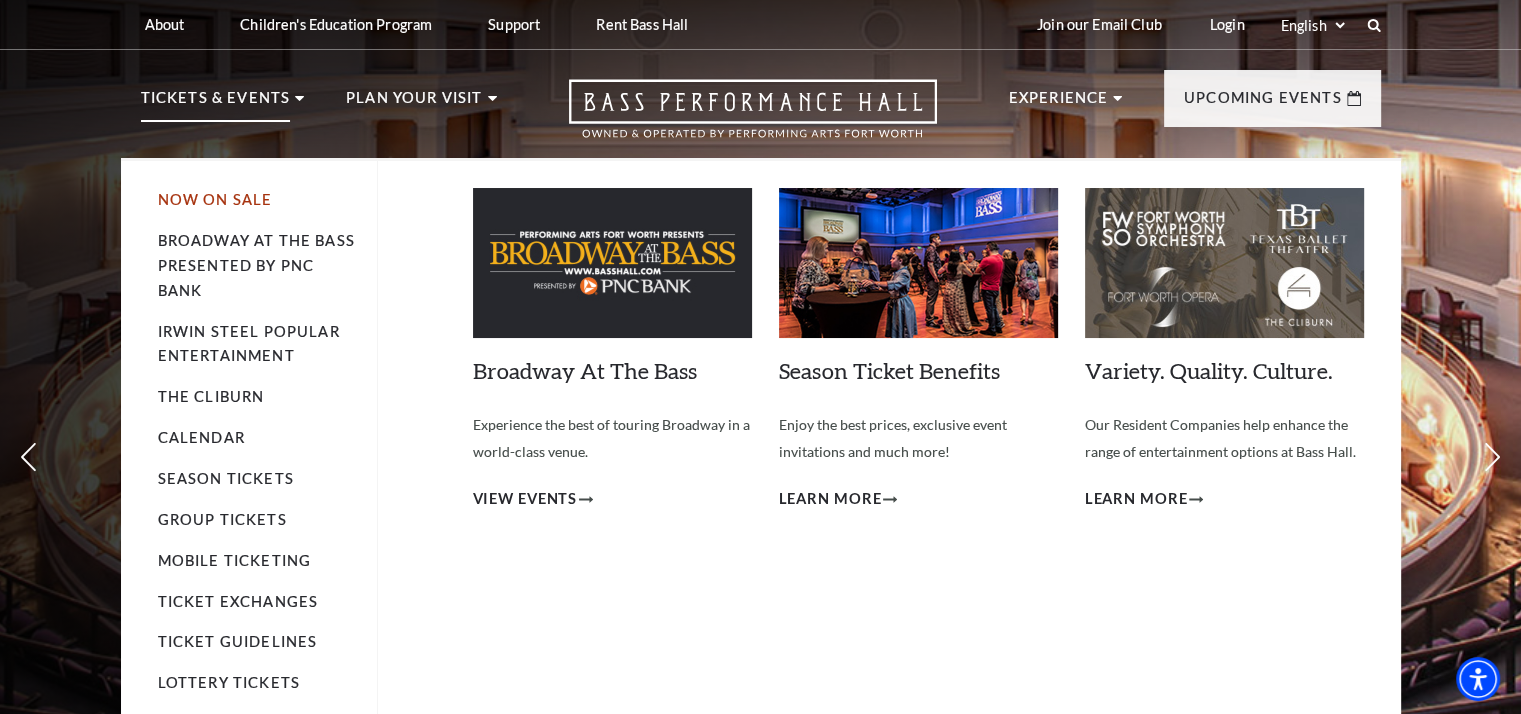 click on "Now On Sale" at bounding box center [215, 199] 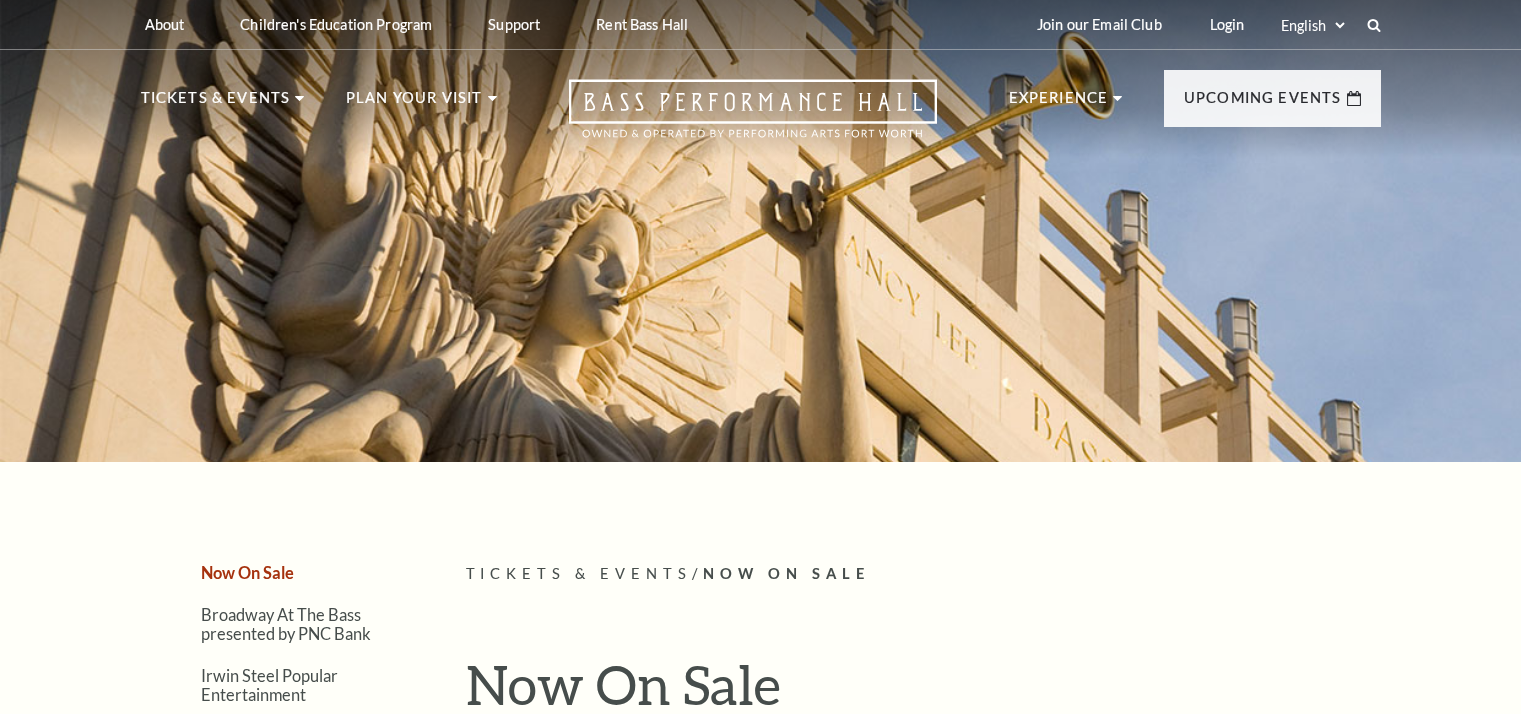 scroll, scrollTop: 0, scrollLeft: 0, axis: both 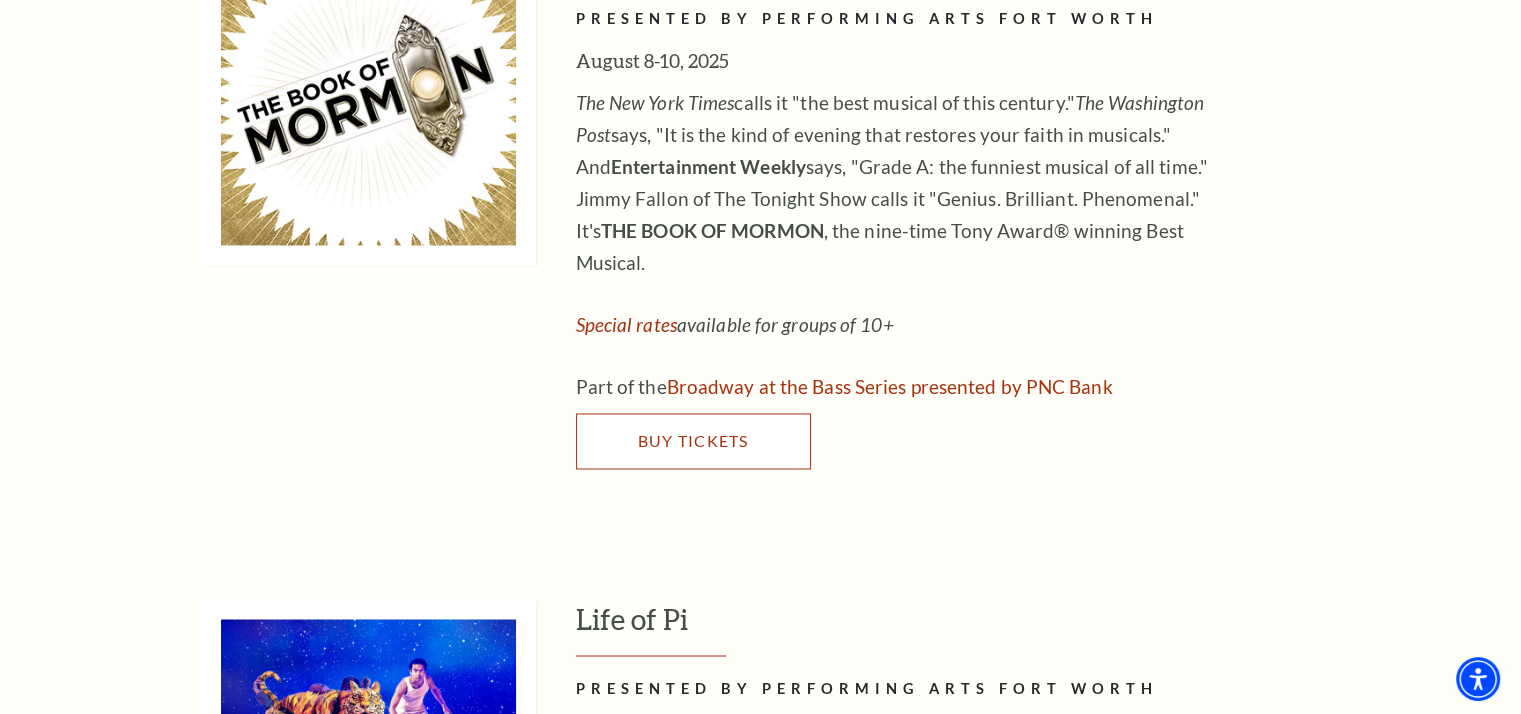 click on "Buy Tickets" at bounding box center [693, 441] 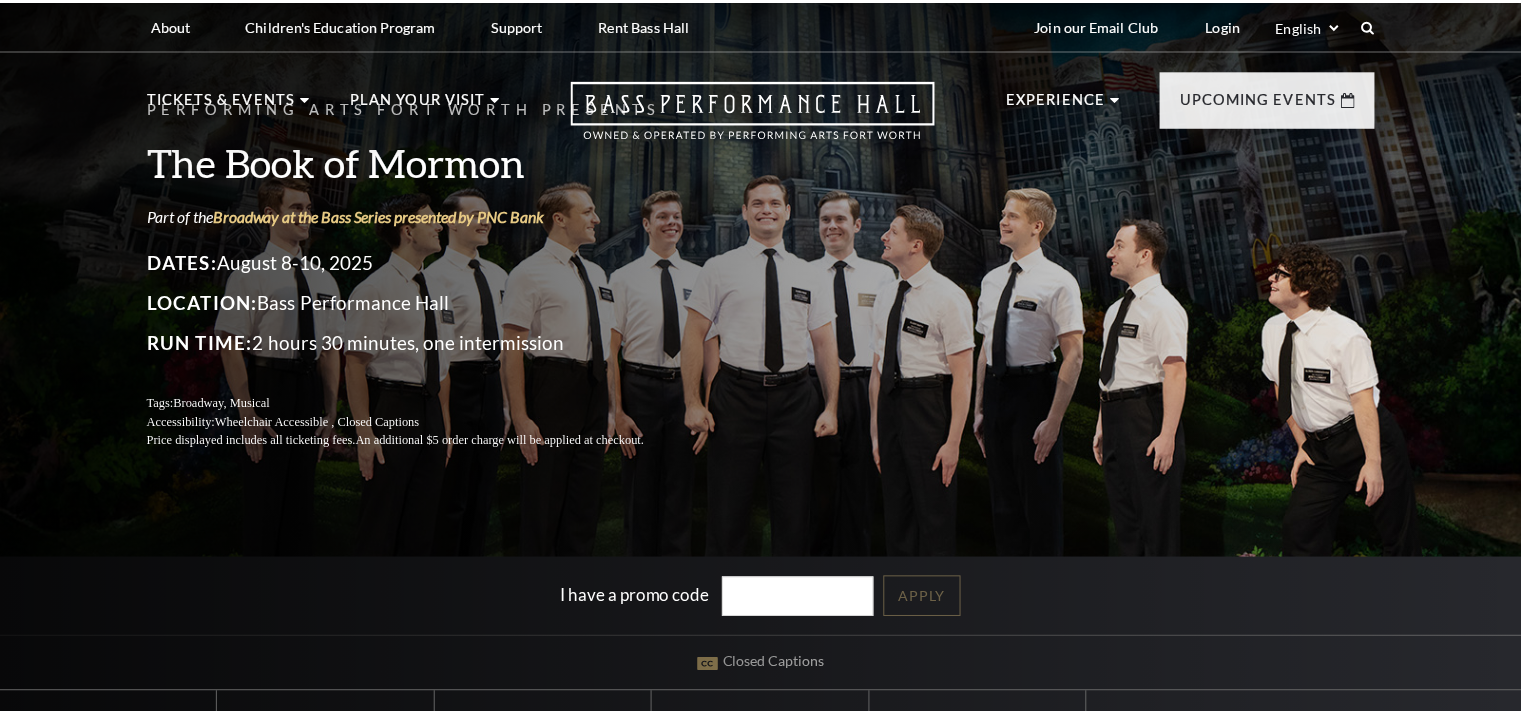 scroll, scrollTop: 0, scrollLeft: 0, axis: both 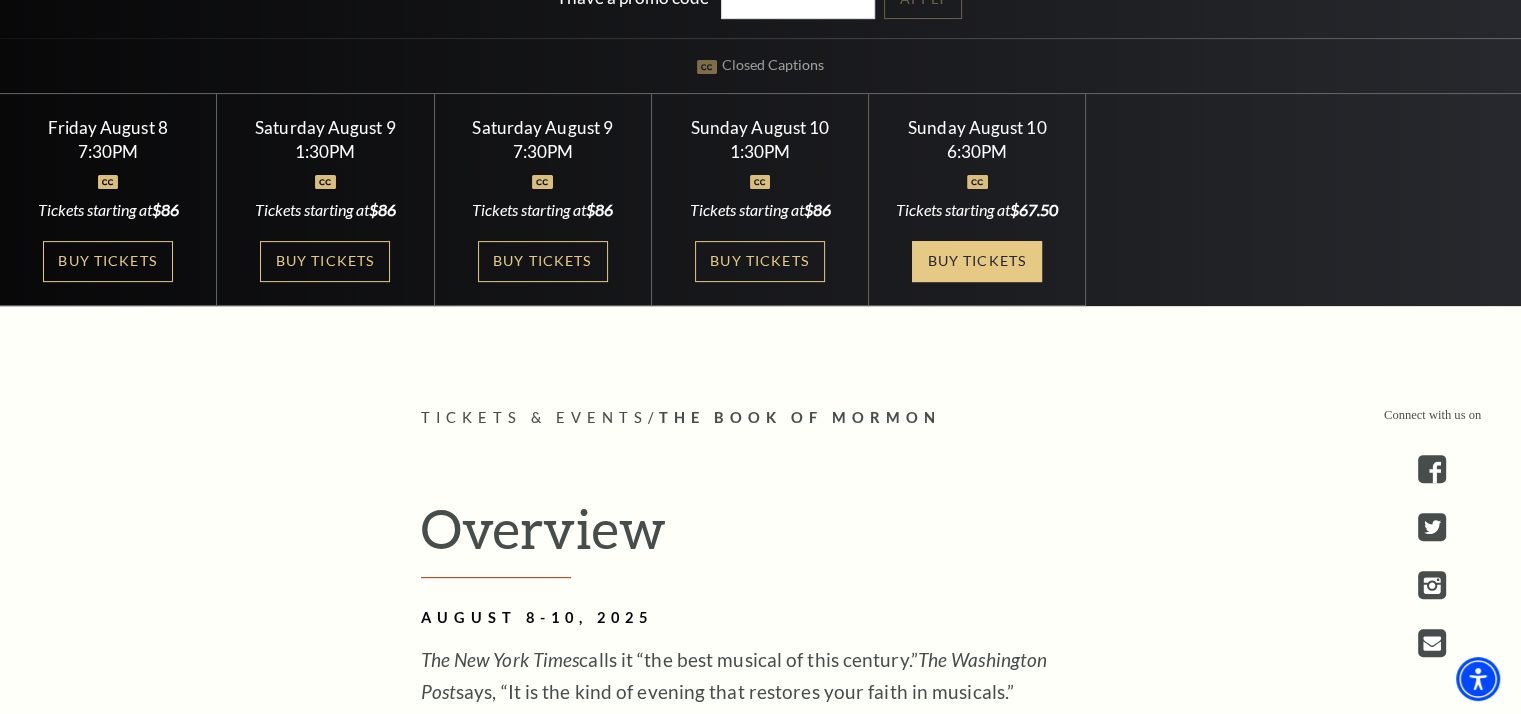 click on "Buy Tickets" at bounding box center (977, 261) 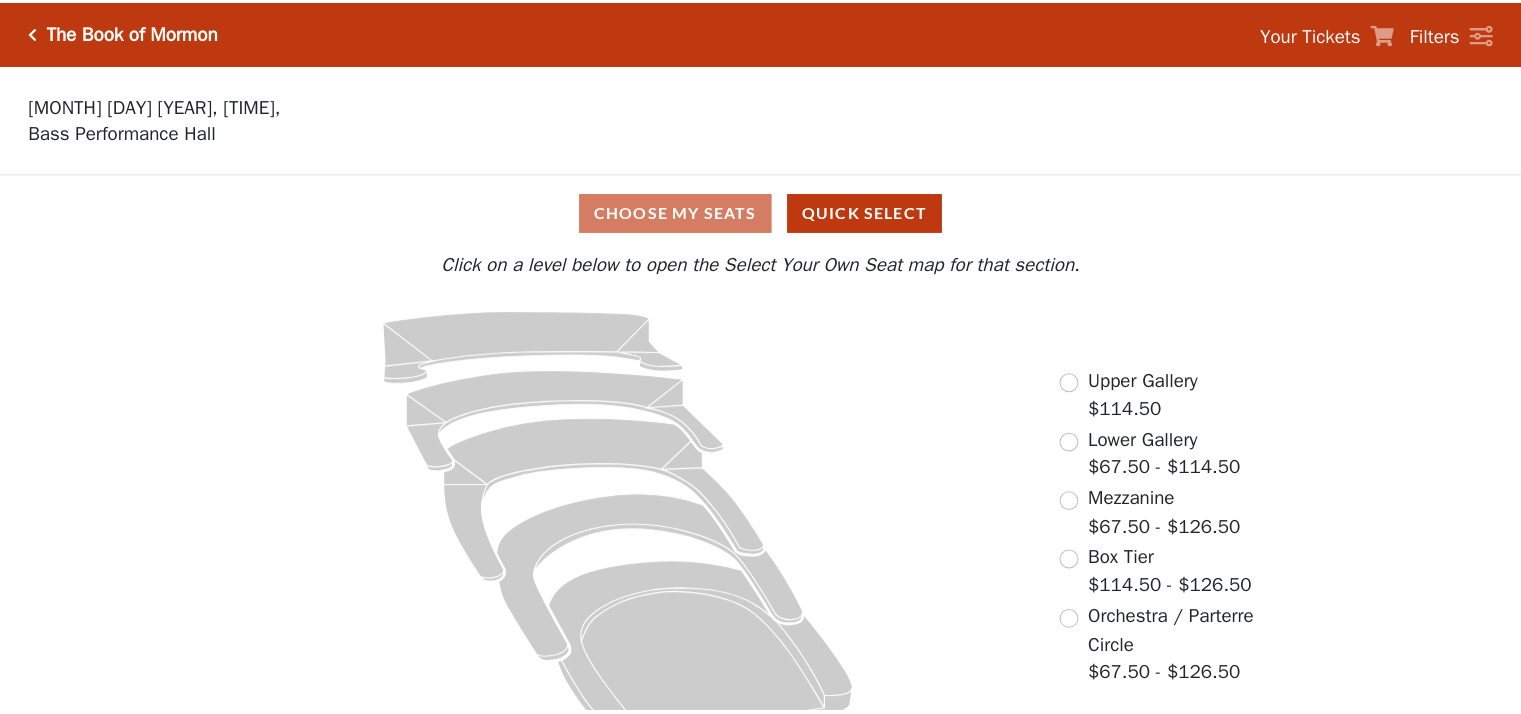 scroll, scrollTop: 0, scrollLeft: 0, axis: both 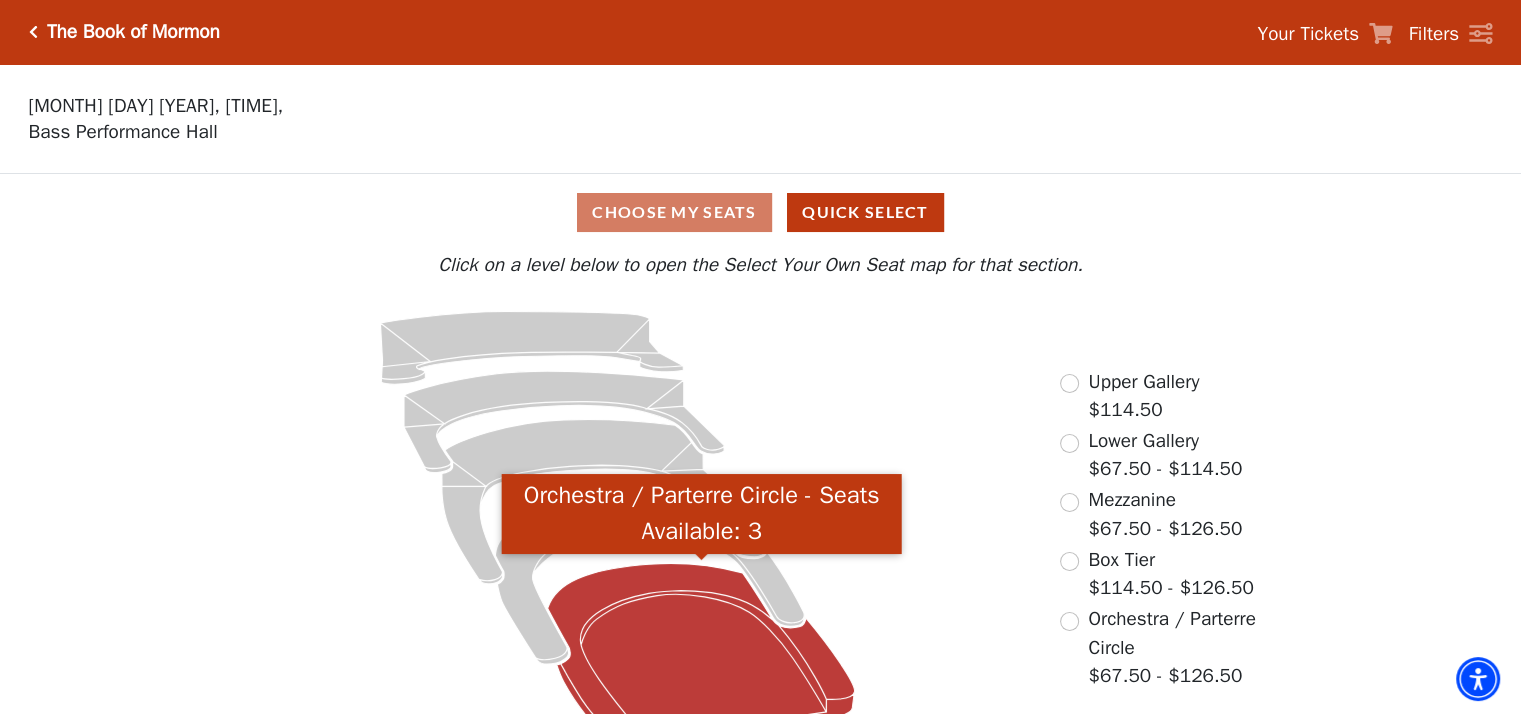 click 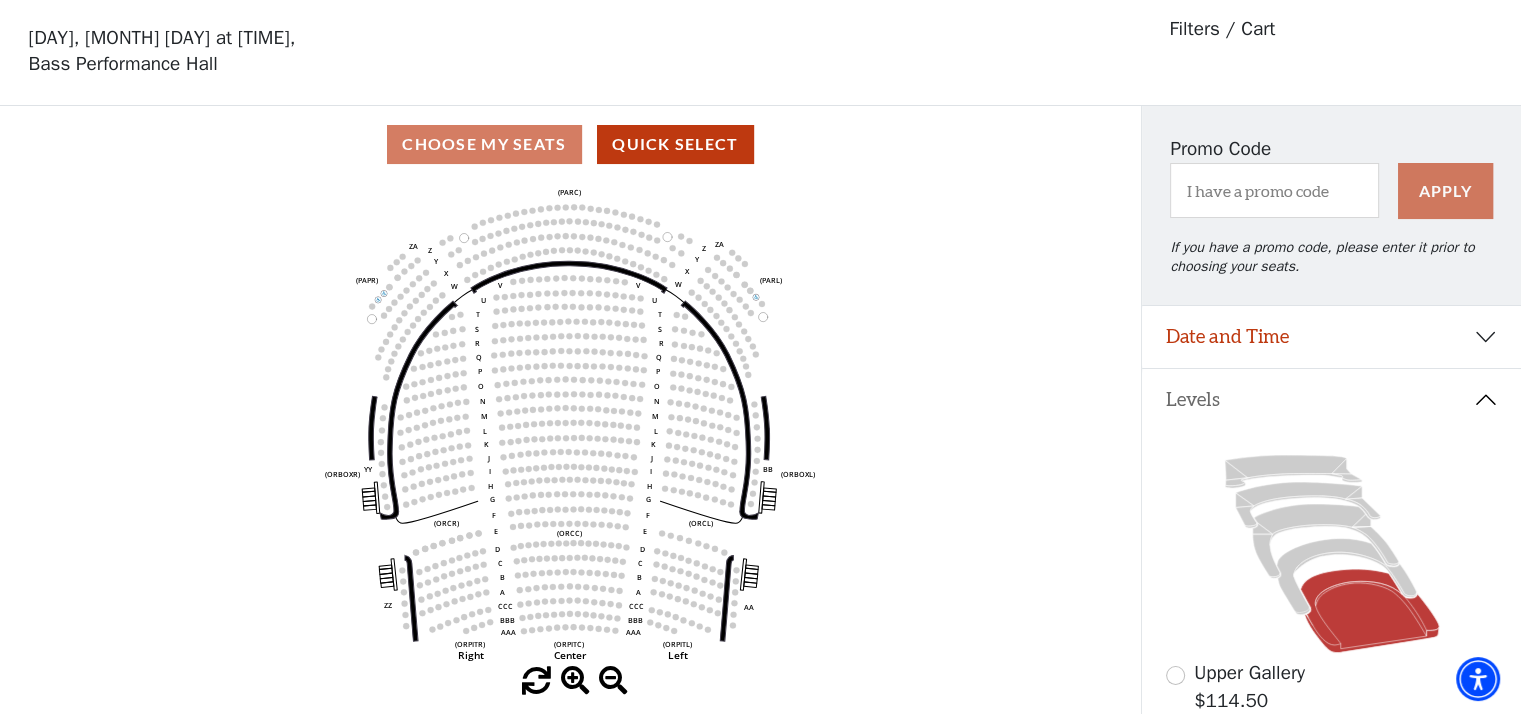 scroll, scrollTop: 92, scrollLeft: 0, axis: vertical 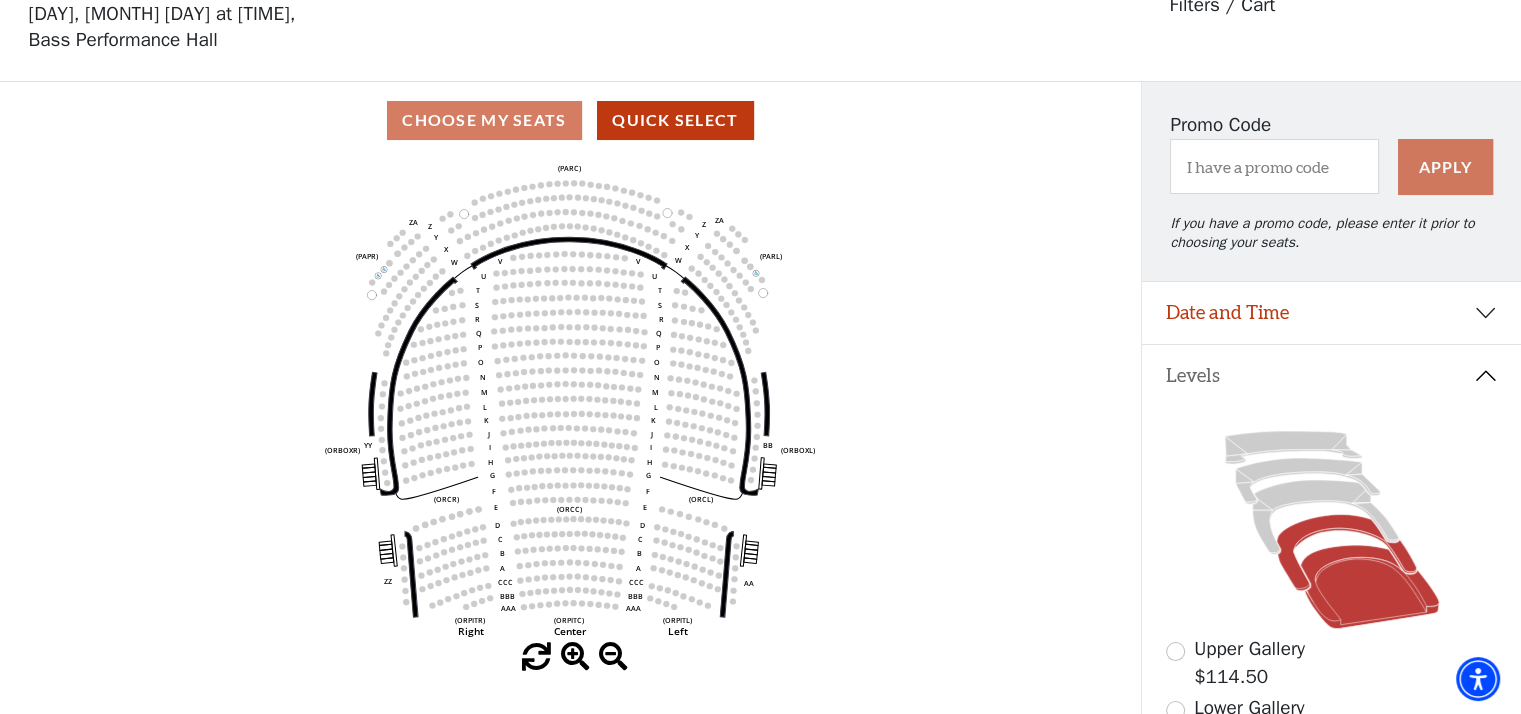 click 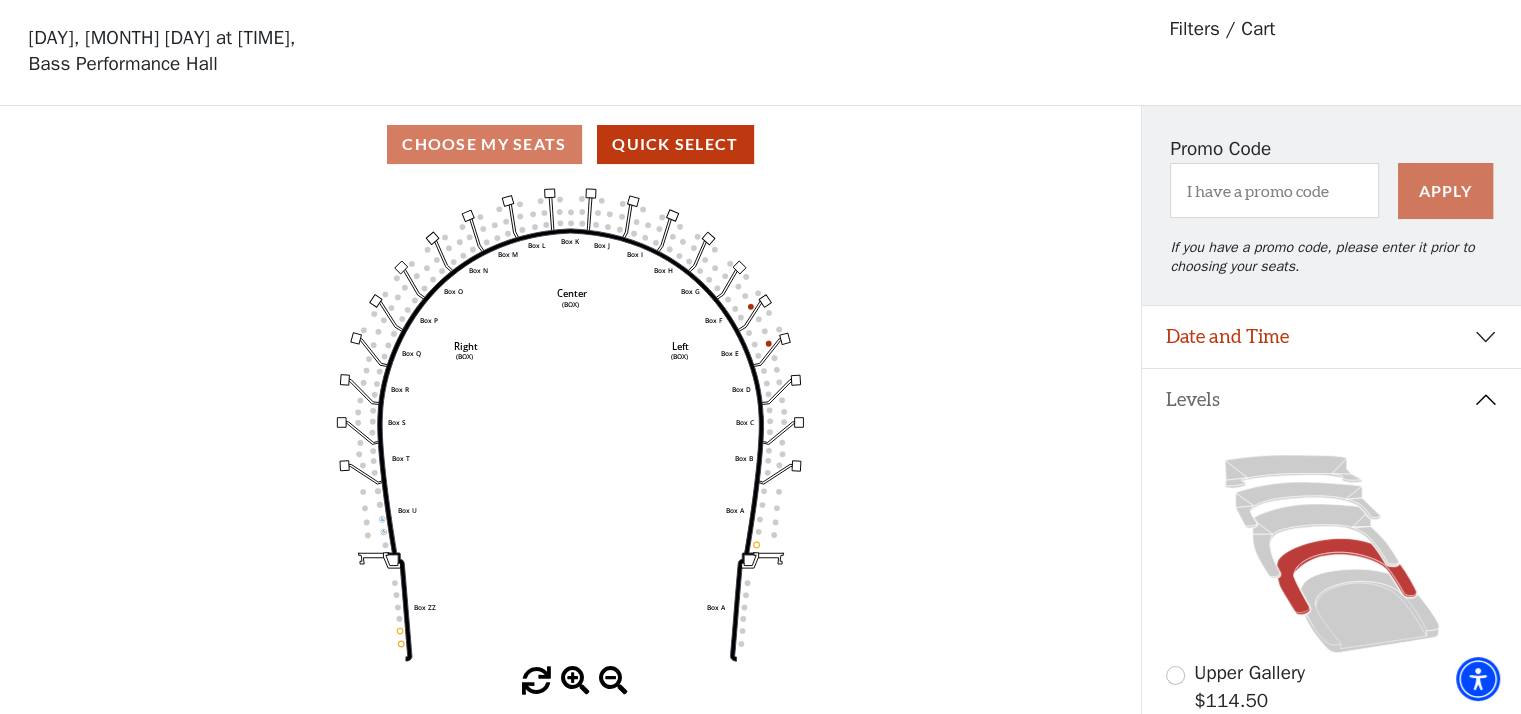 scroll, scrollTop: 92, scrollLeft: 0, axis: vertical 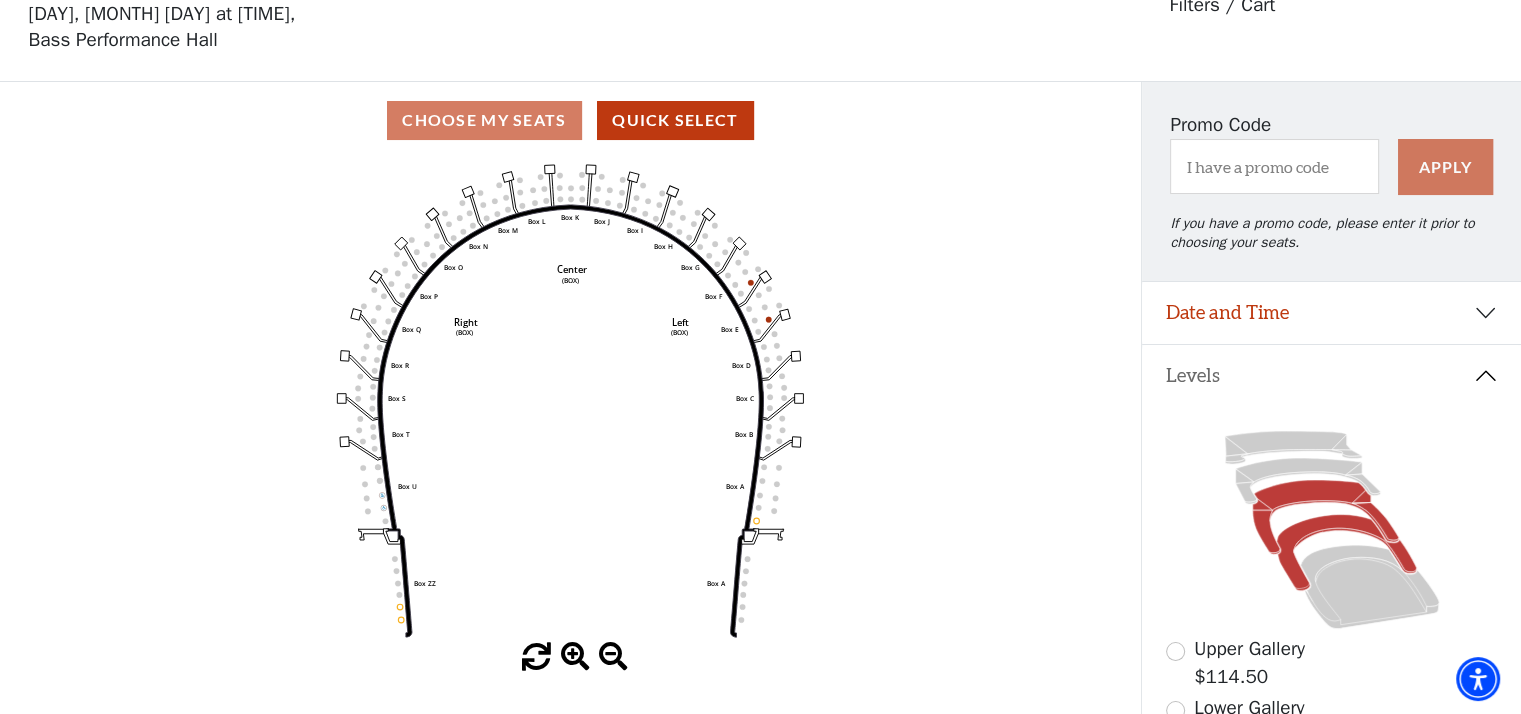 click 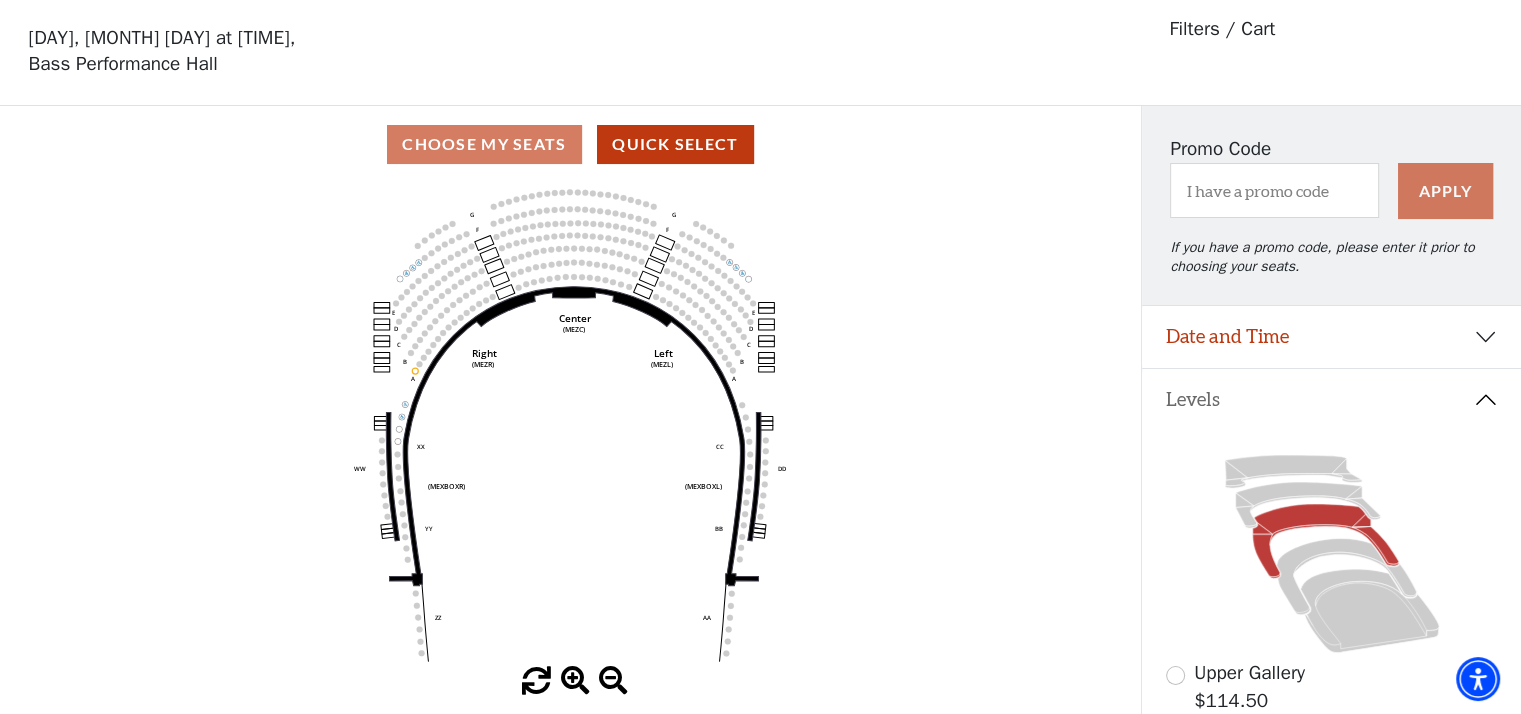 scroll, scrollTop: 92, scrollLeft: 0, axis: vertical 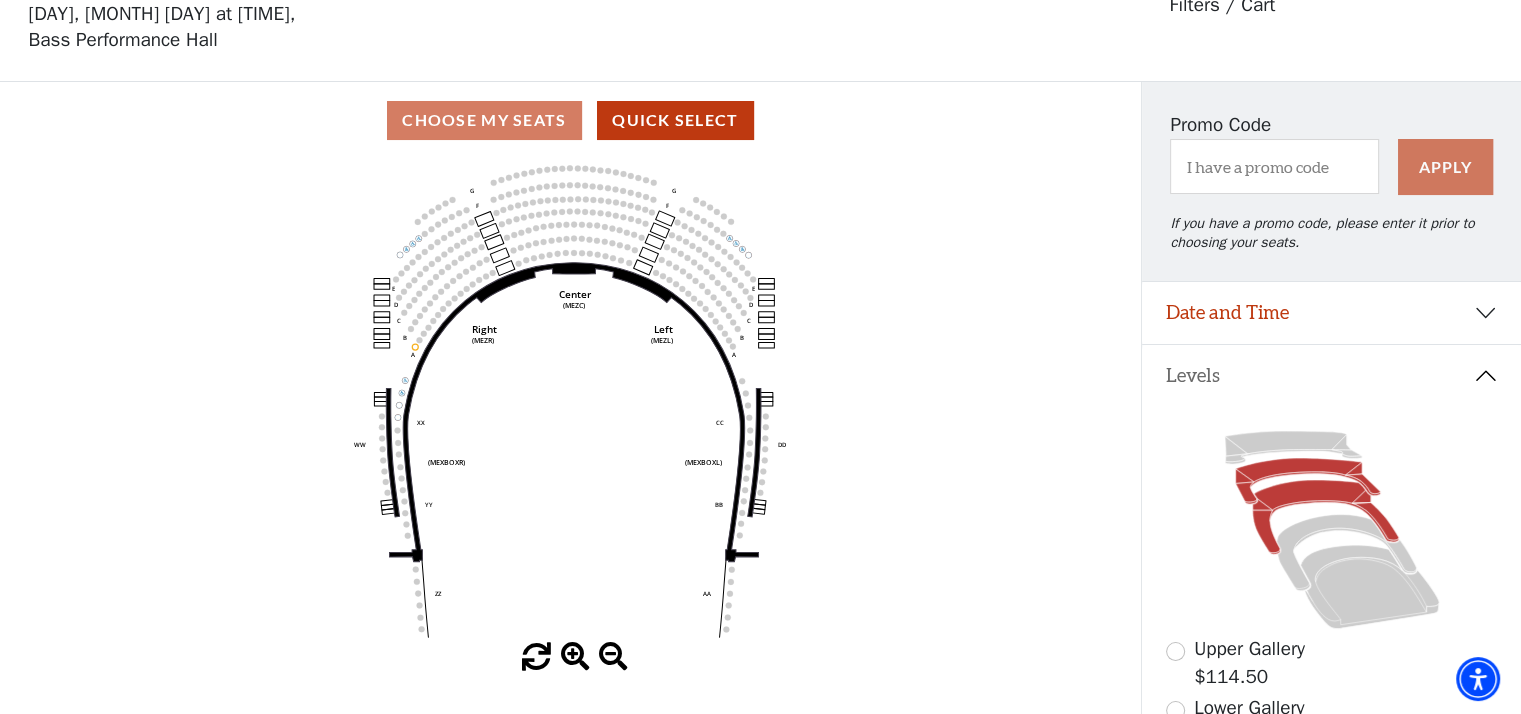 click 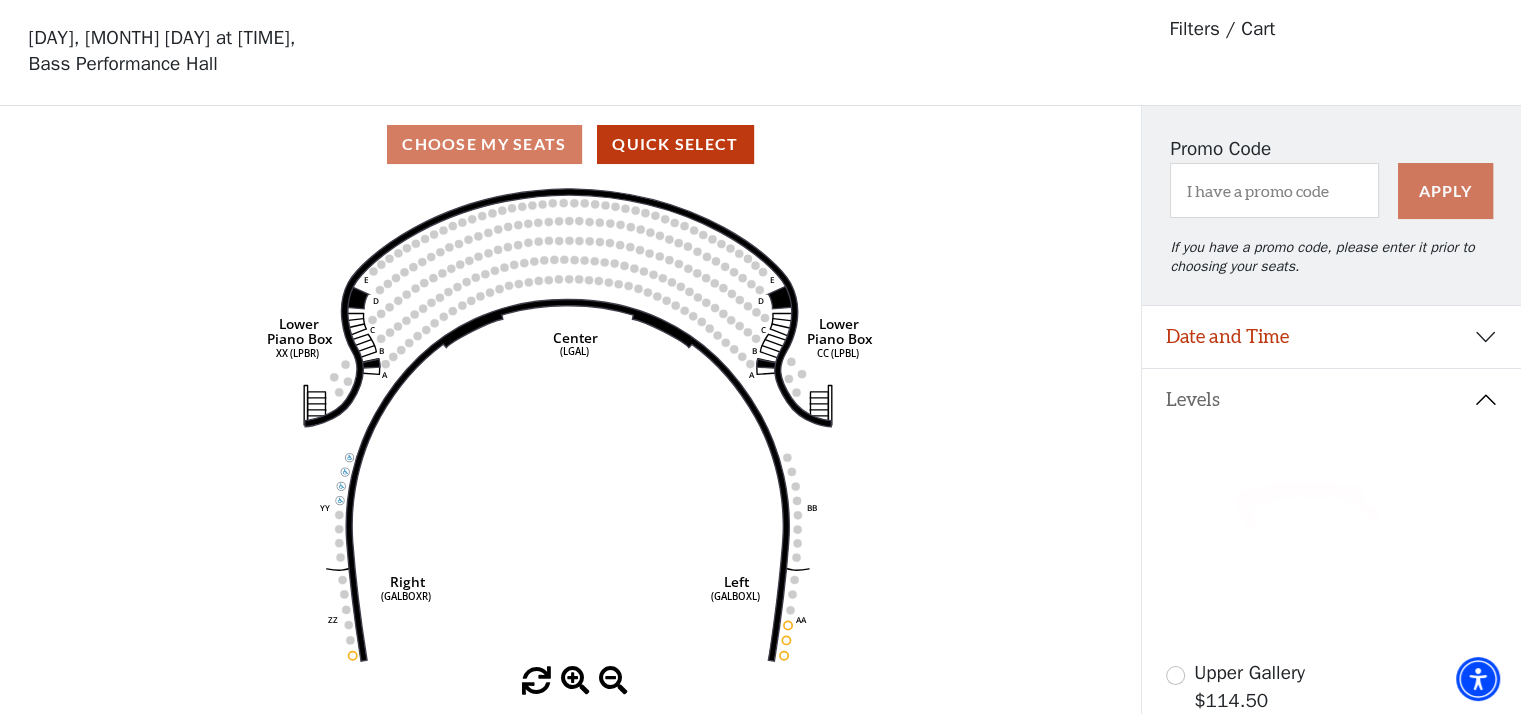 scroll, scrollTop: 92, scrollLeft: 0, axis: vertical 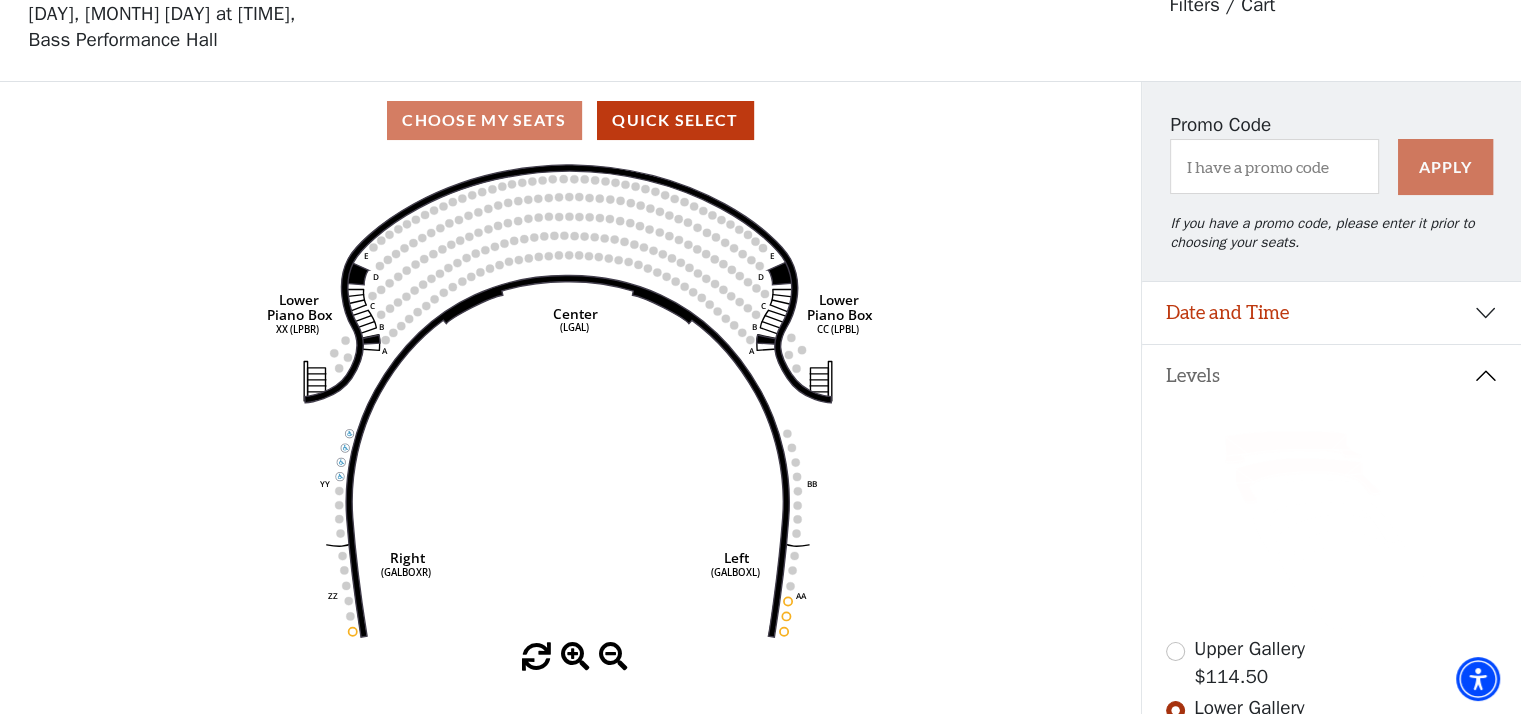 click 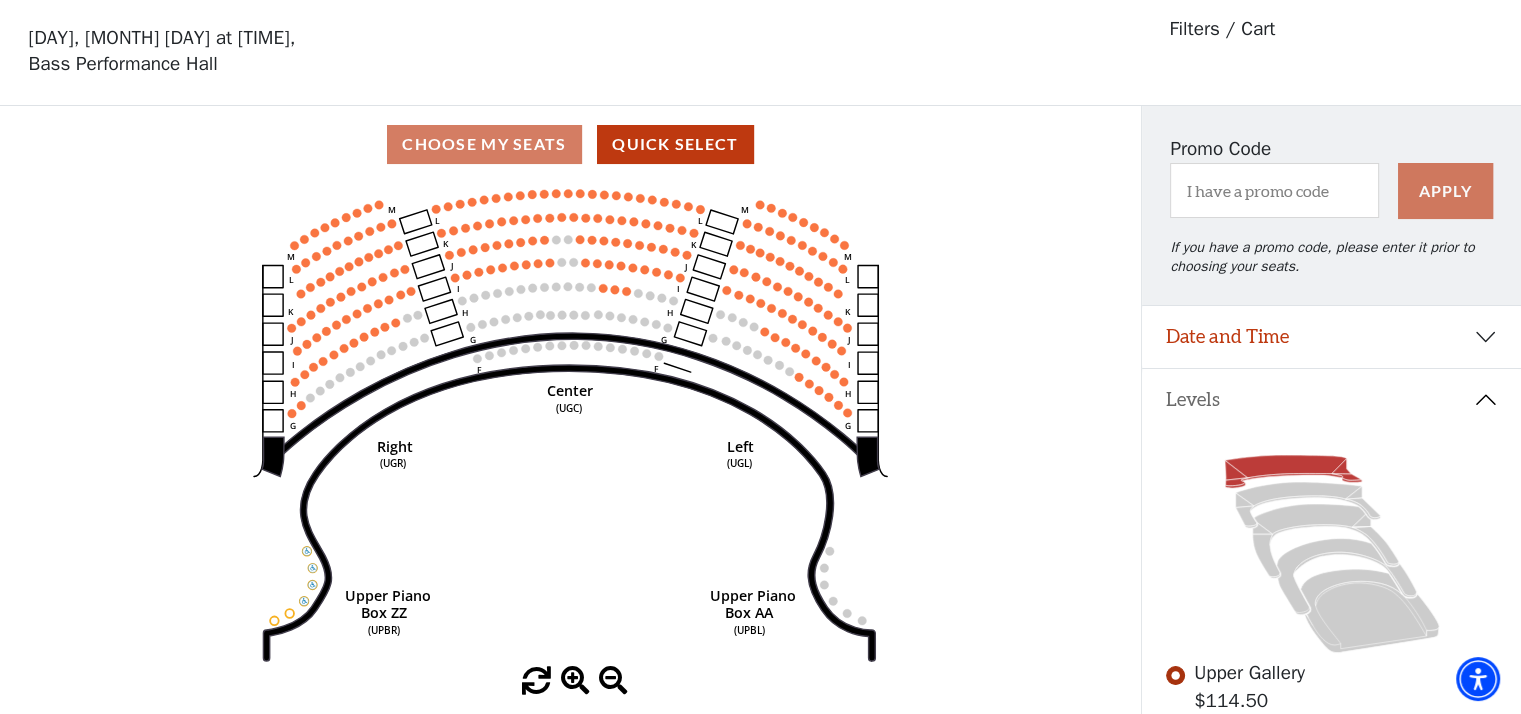 scroll, scrollTop: 92, scrollLeft: 0, axis: vertical 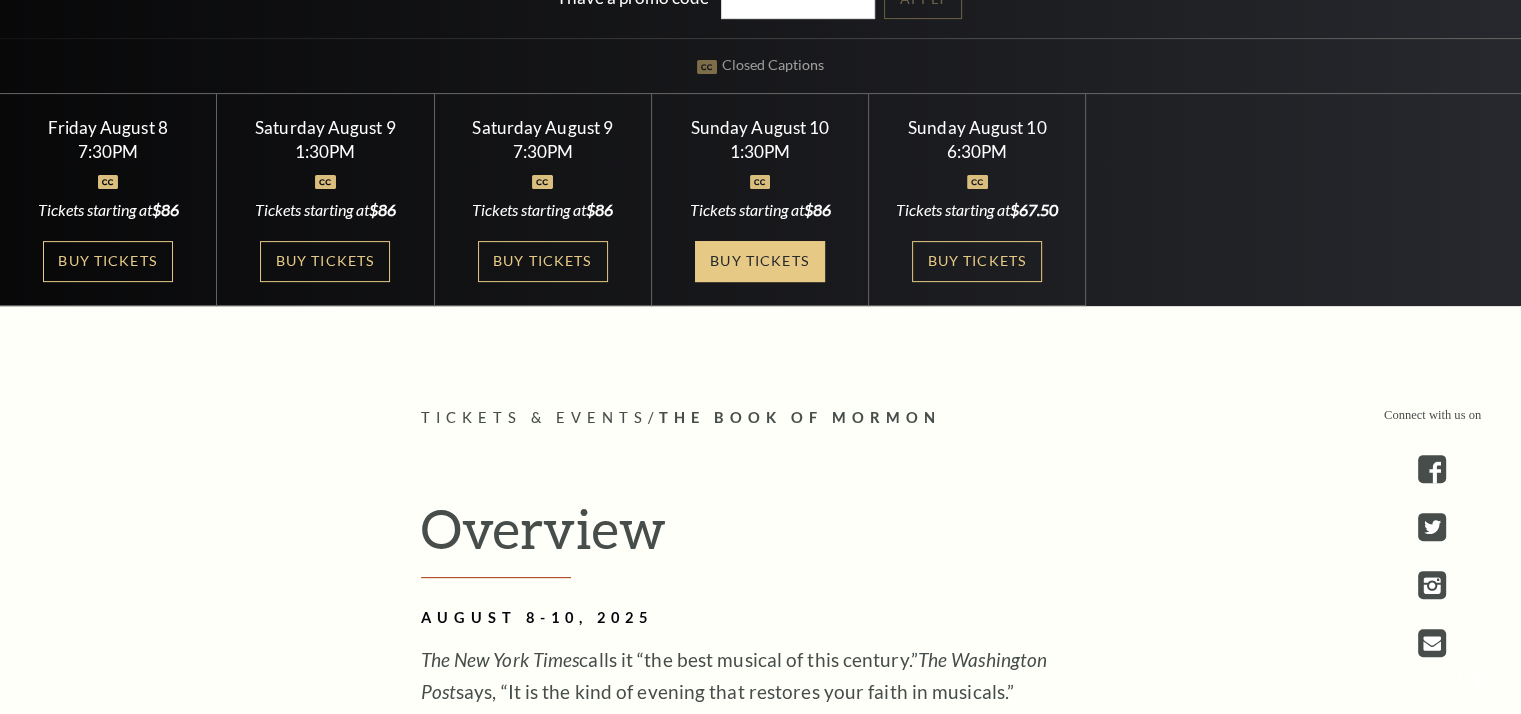 click on "Buy Tickets" at bounding box center (760, 261) 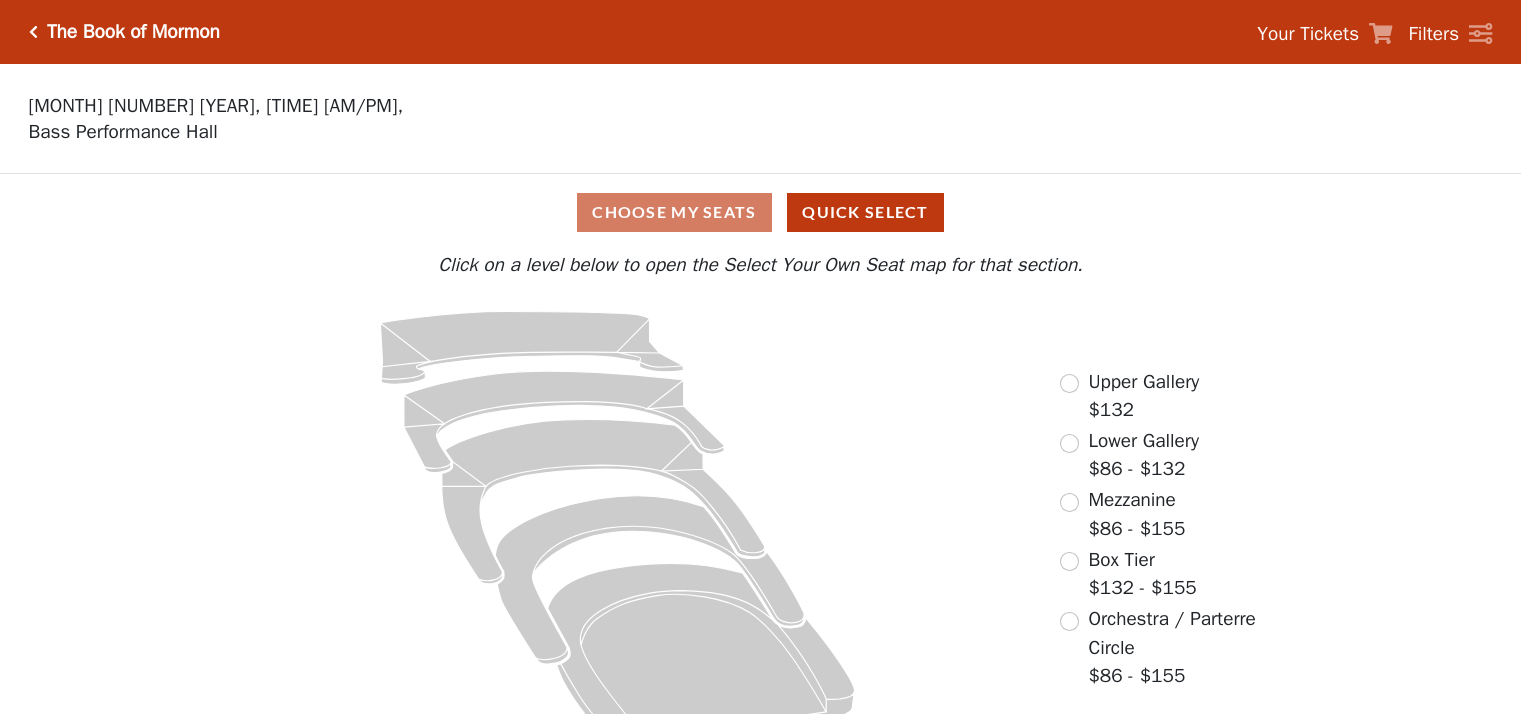 scroll, scrollTop: 0, scrollLeft: 0, axis: both 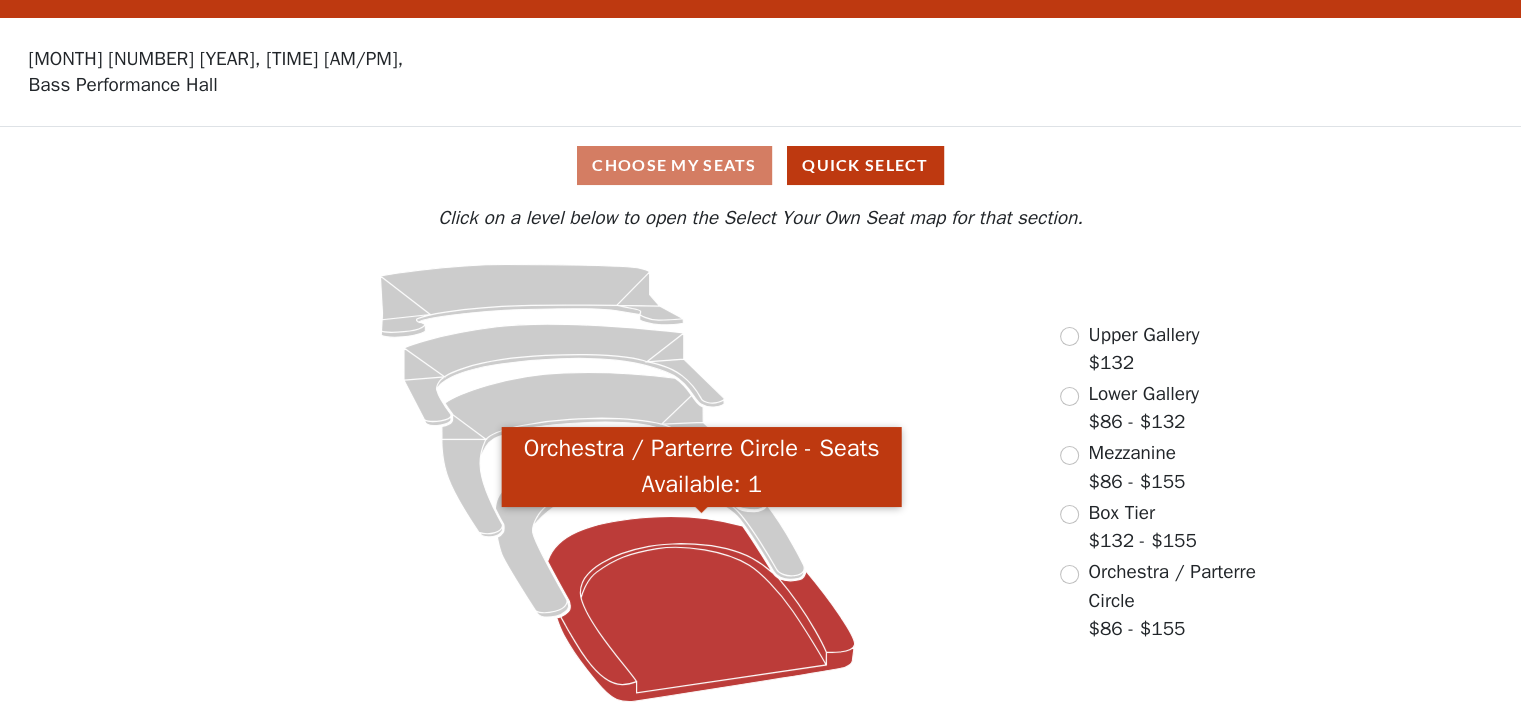 click 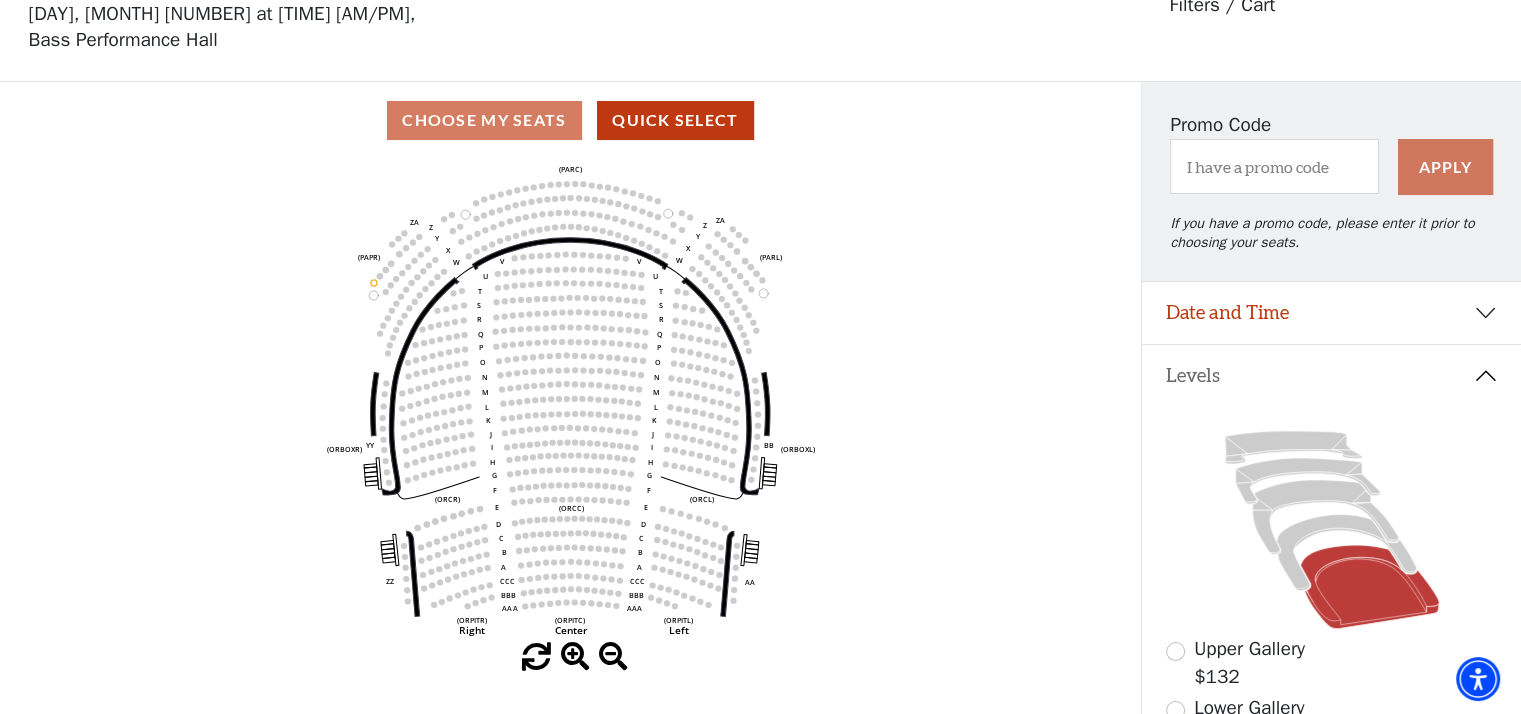 scroll, scrollTop: 92, scrollLeft: 0, axis: vertical 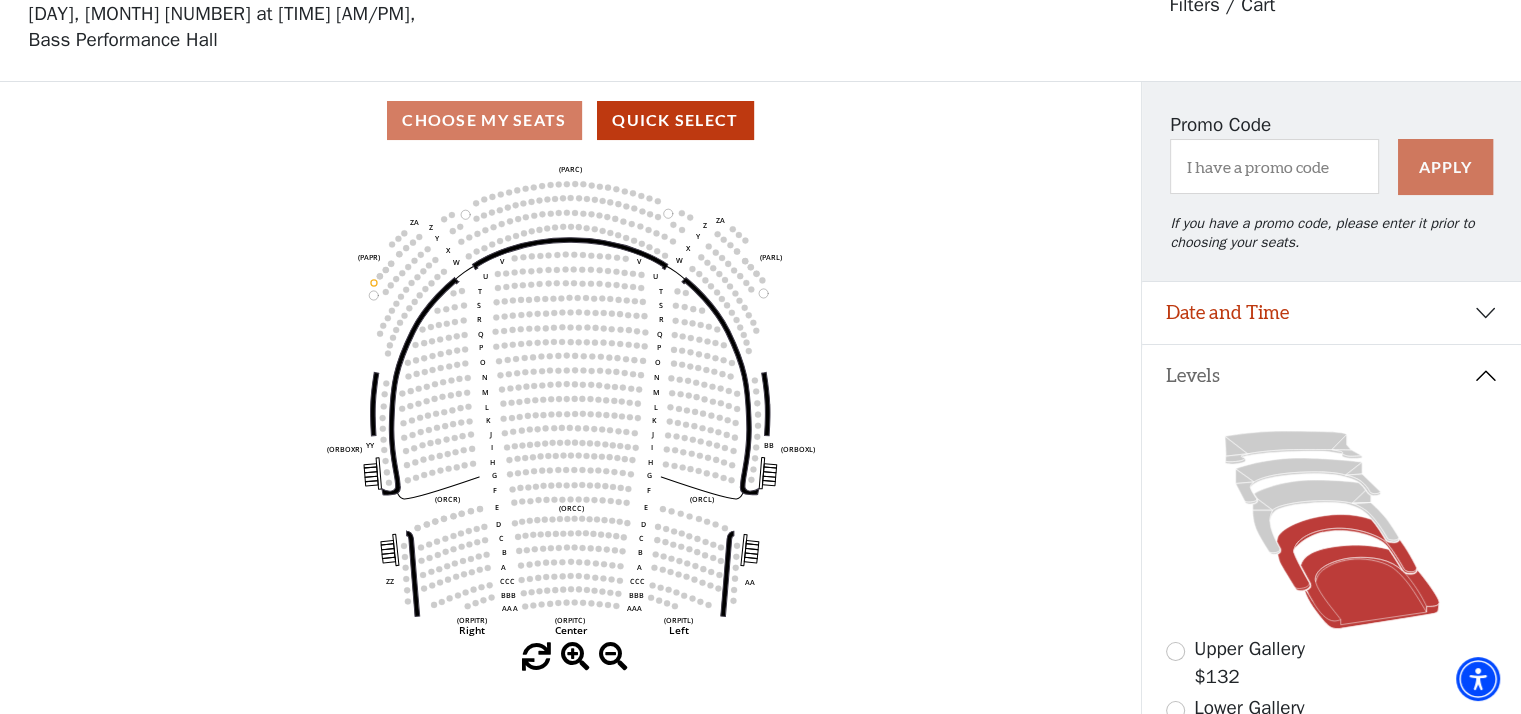 click 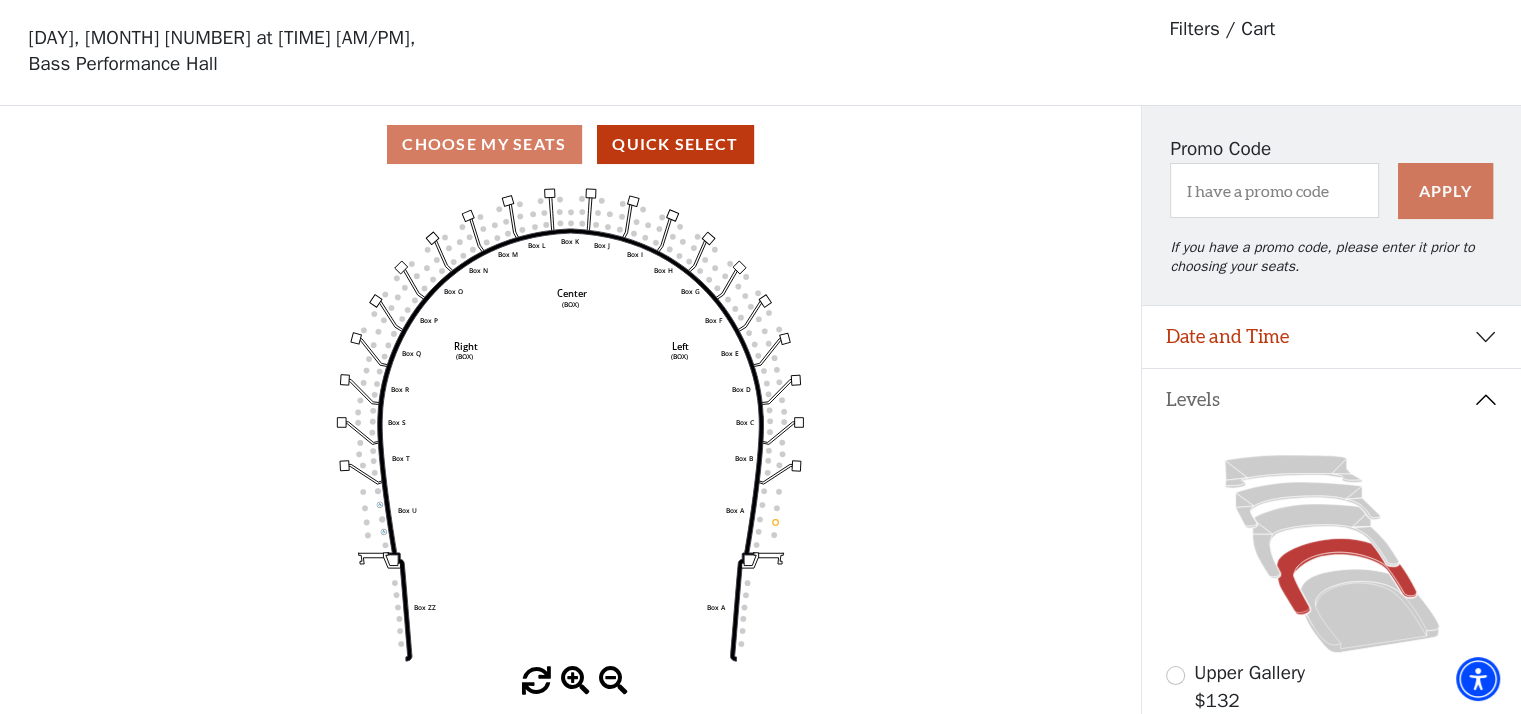 scroll, scrollTop: 92, scrollLeft: 0, axis: vertical 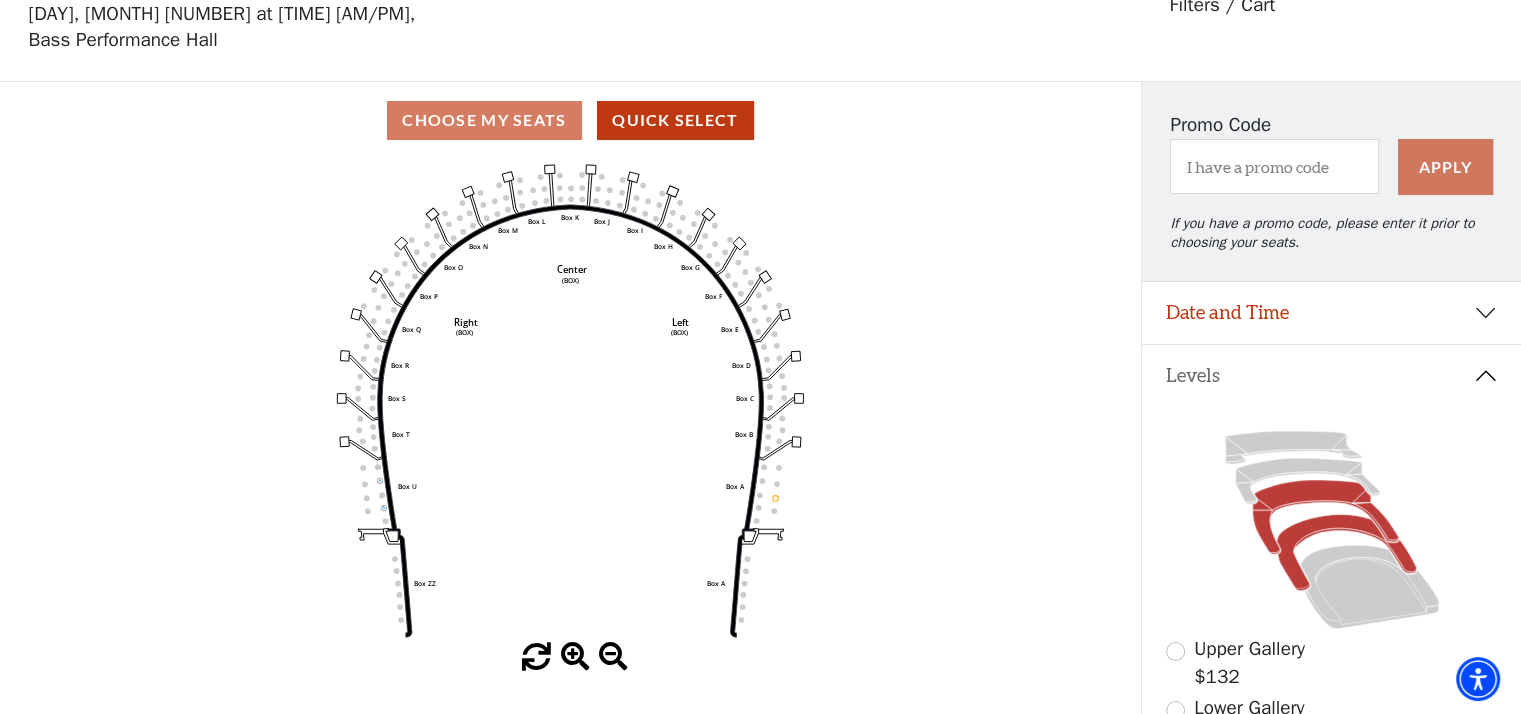 click 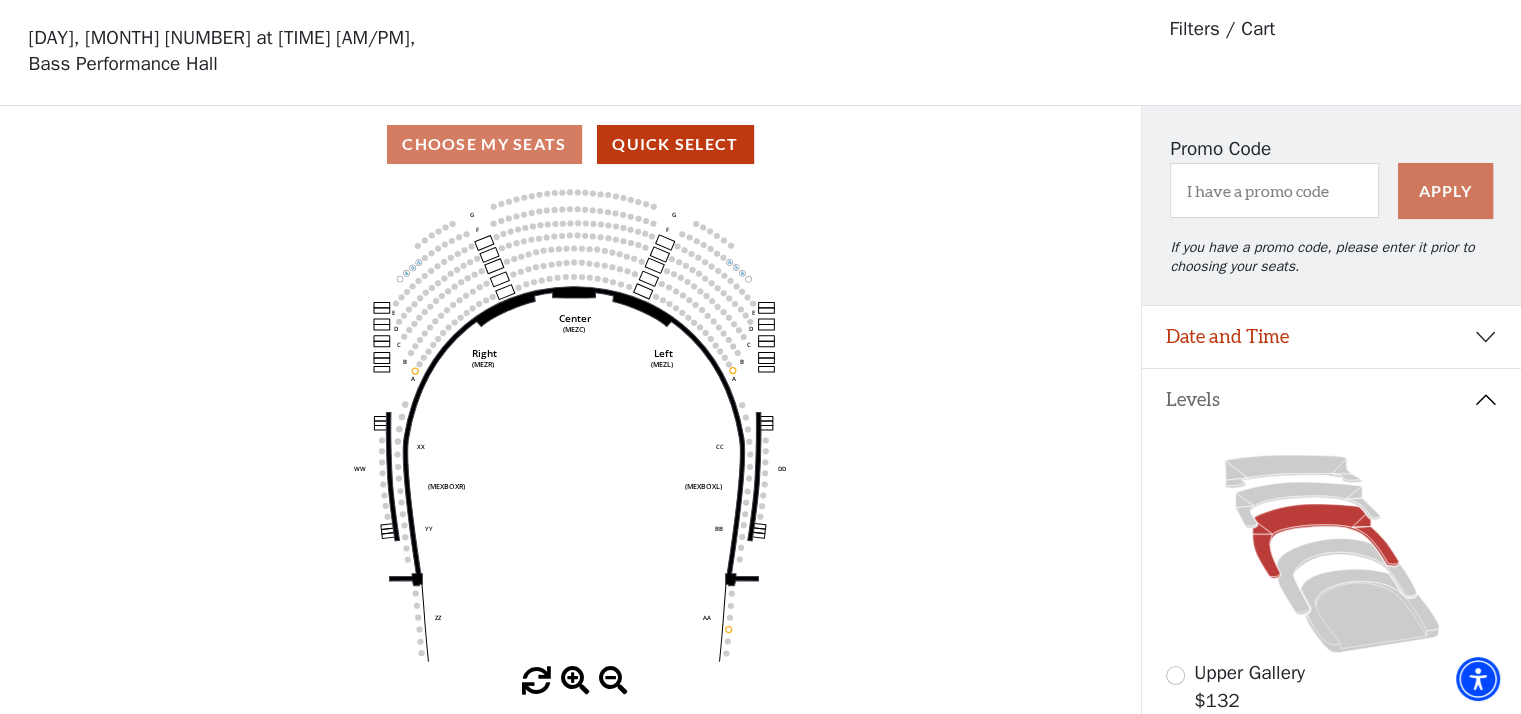 scroll, scrollTop: 92, scrollLeft: 0, axis: vertical 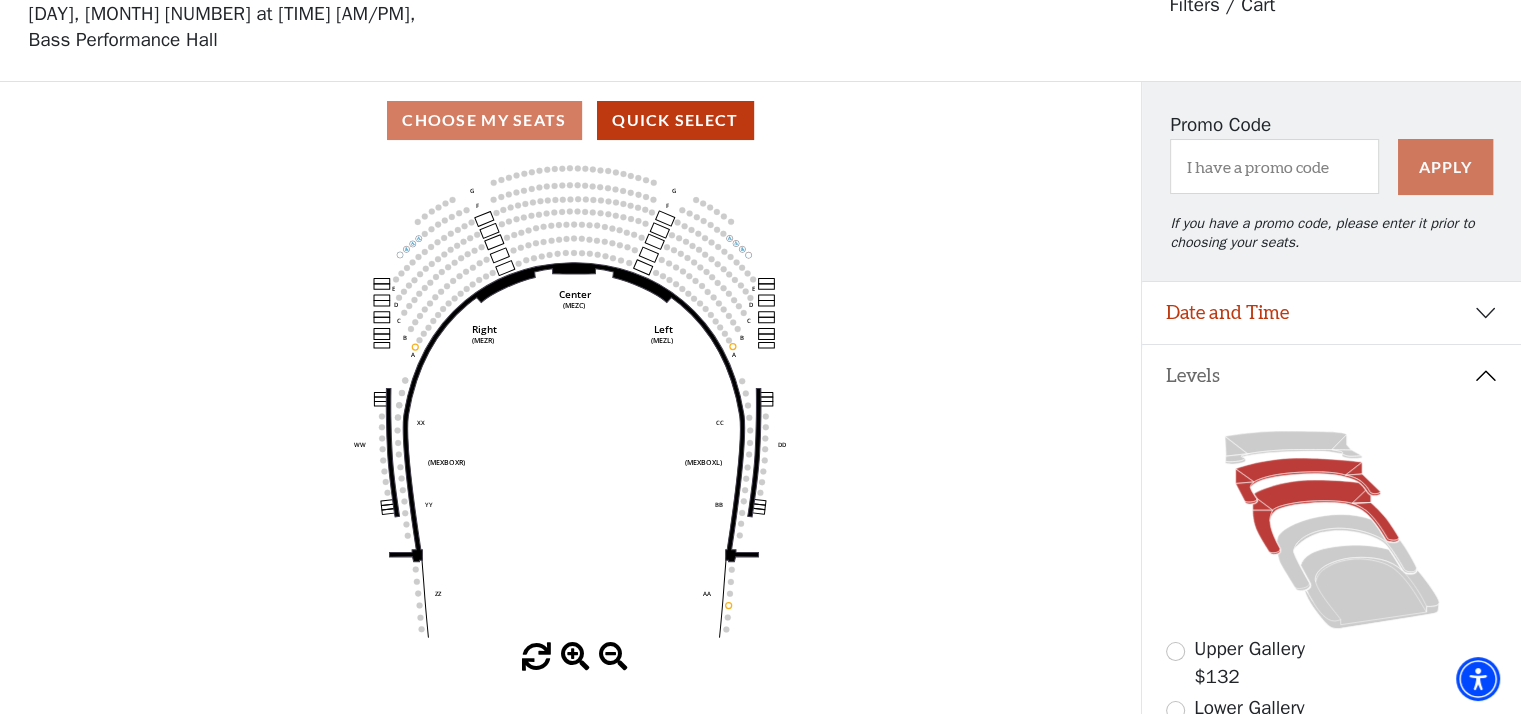 click 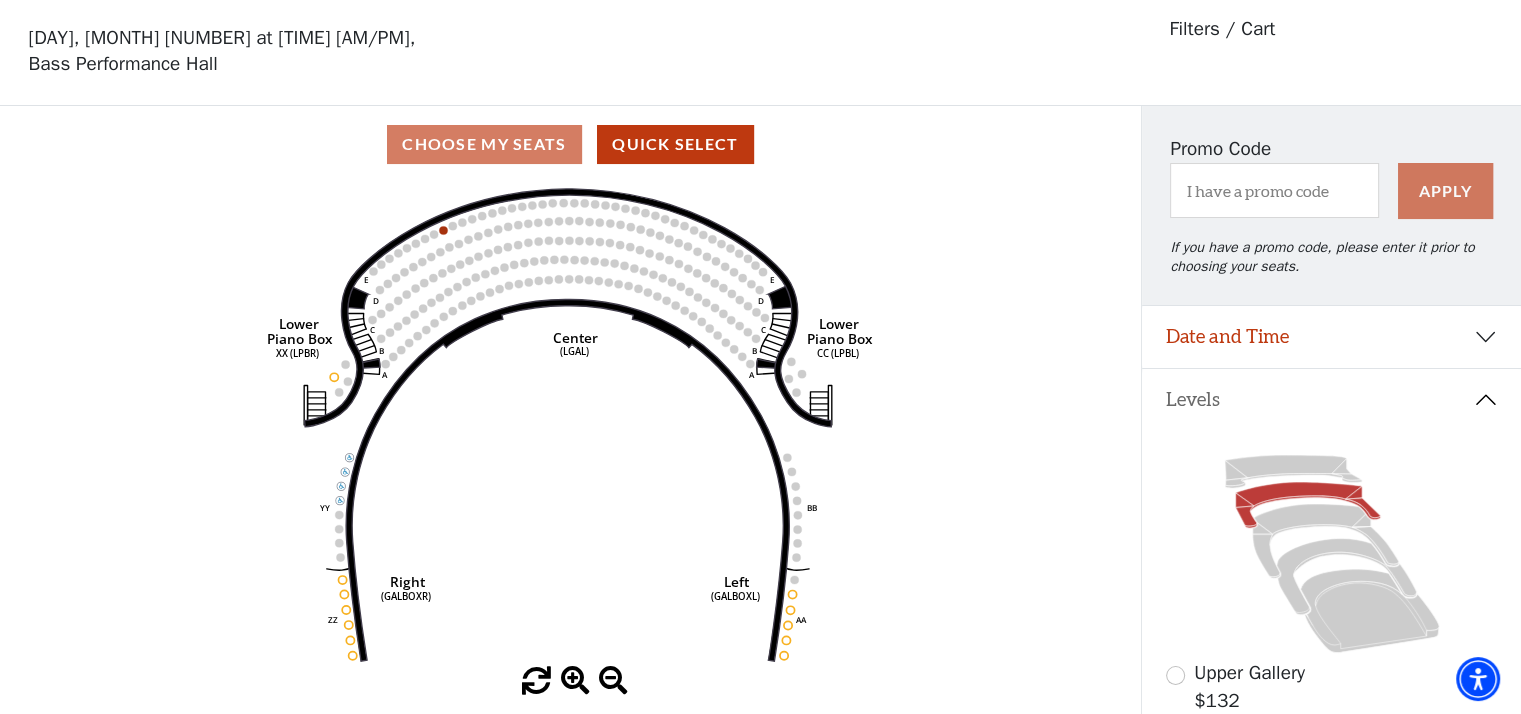 scroll, scrollTop: 92, scrollLeft: 0, axis: vertical 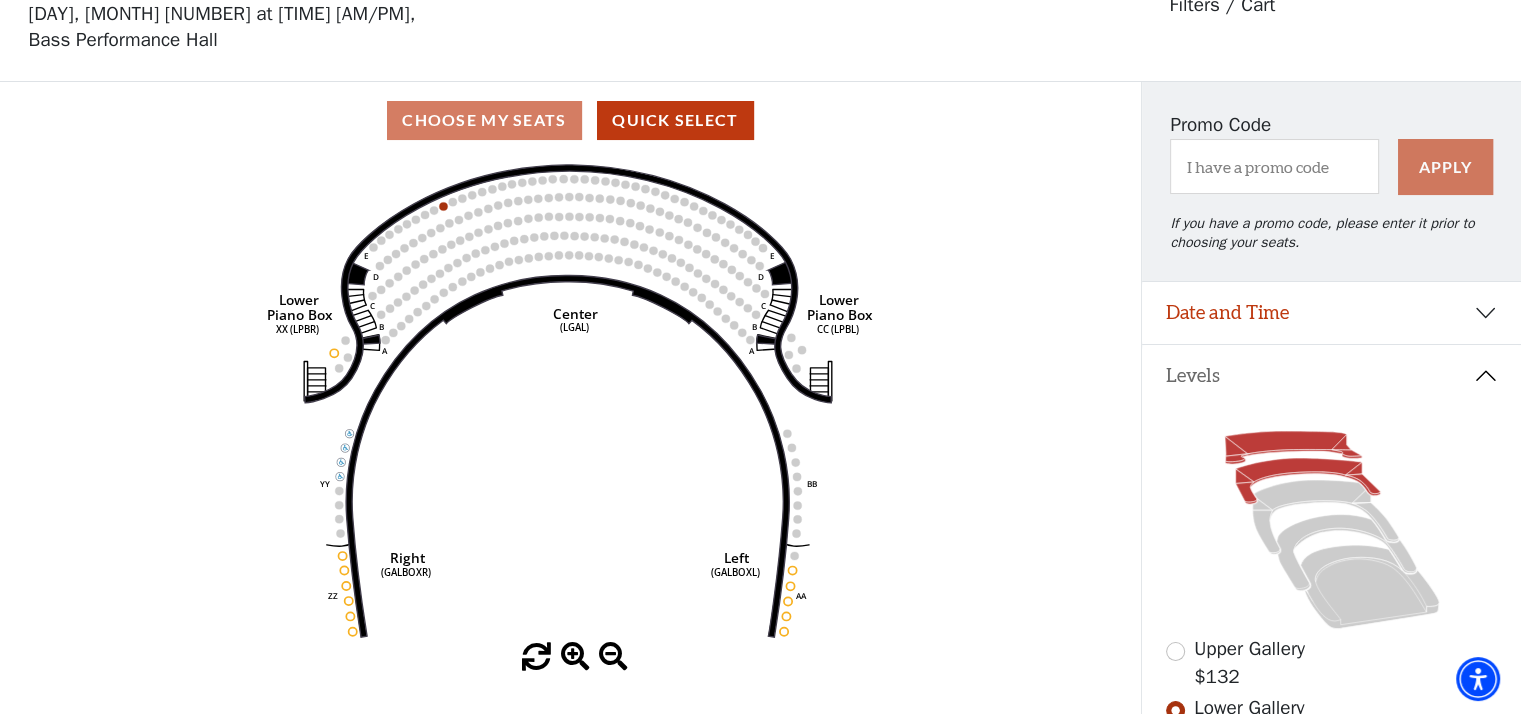 click 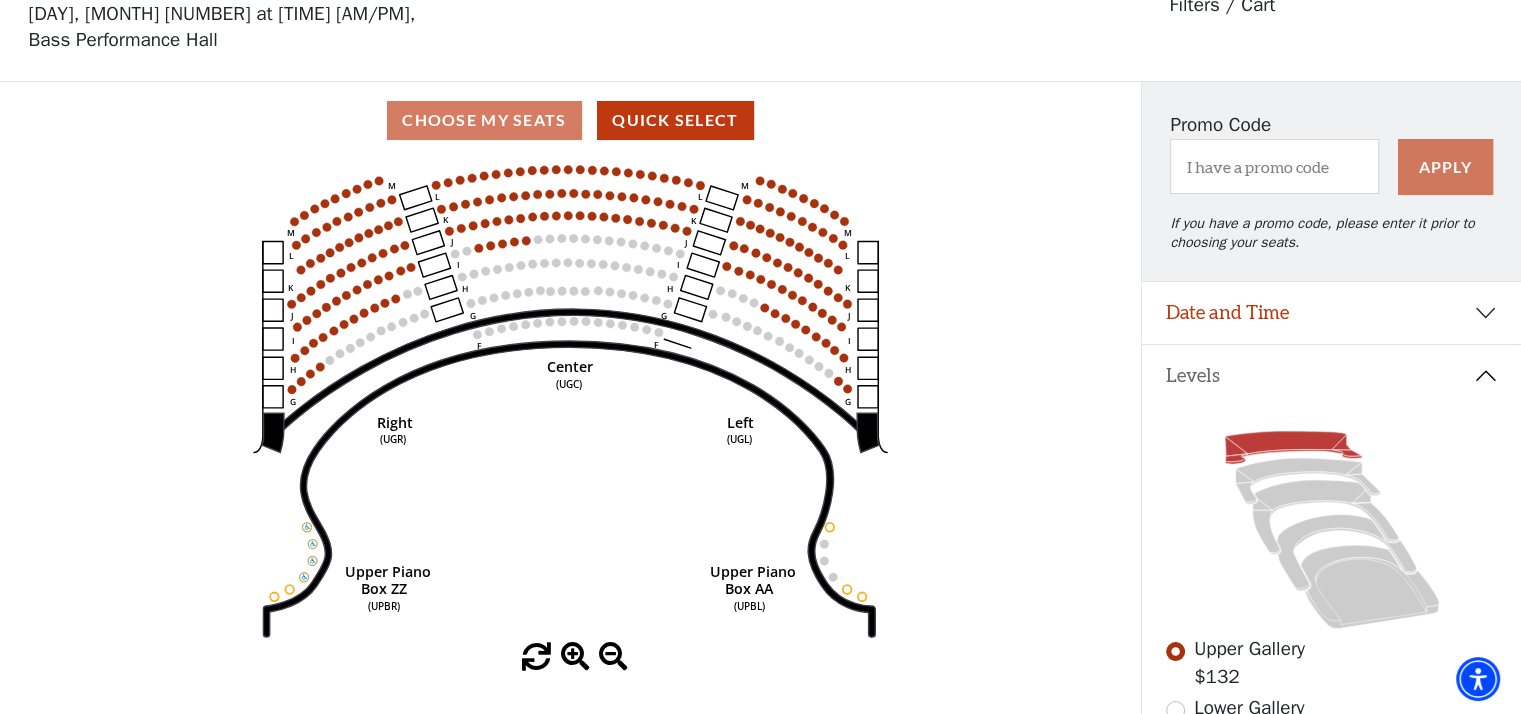 scroll, scrollTop: 0, scrollLeft: 0, axis: both 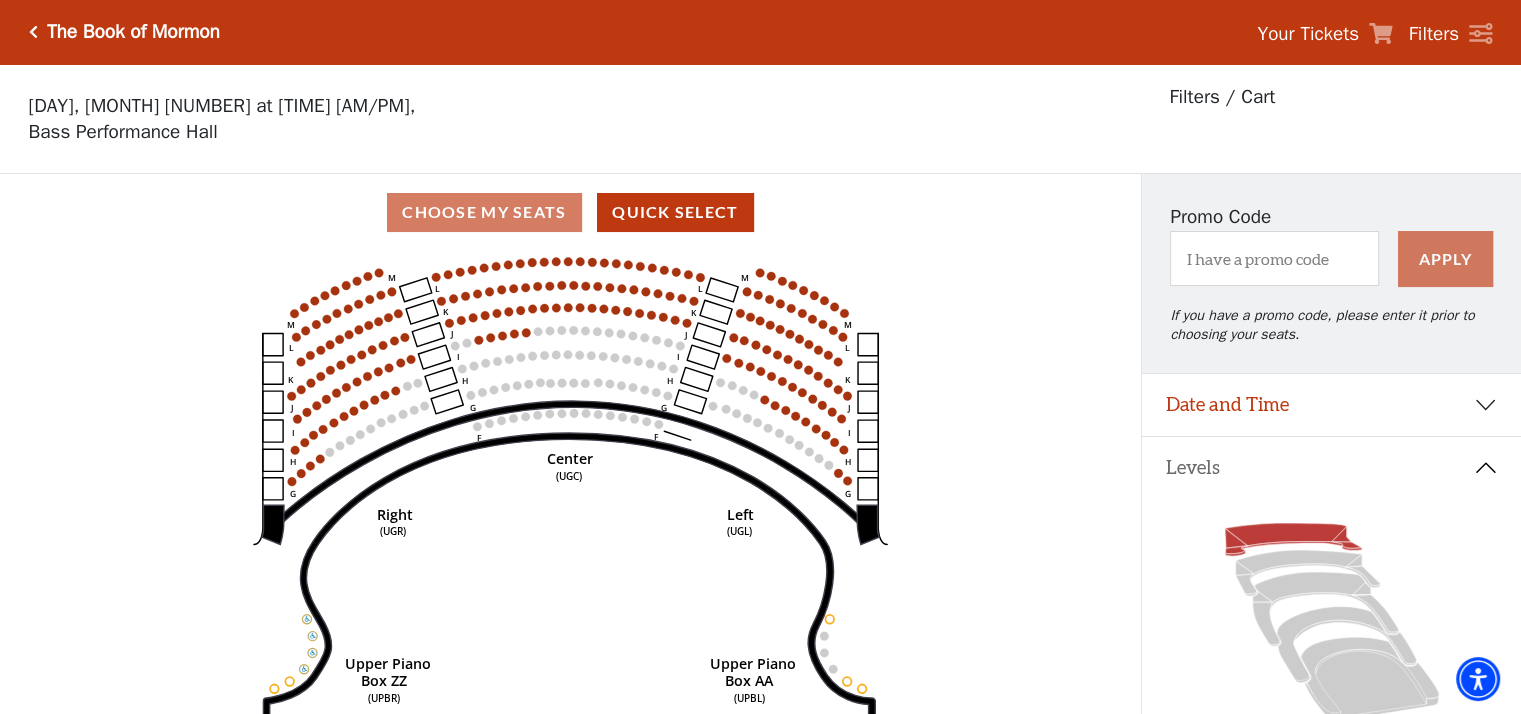 click on "The Book of Mormon   Your Tickets       Filters" at bounding box center [760, 32] 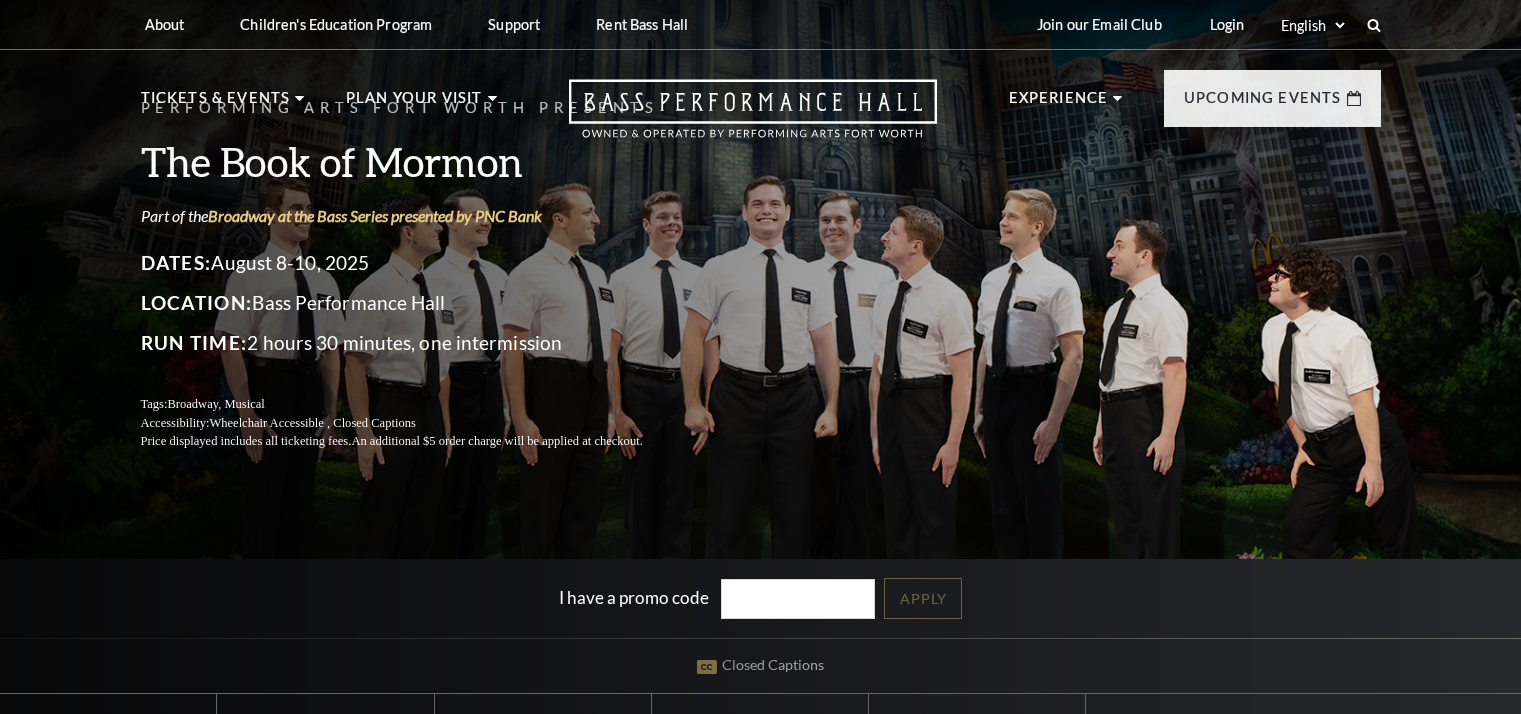 scroll, scrollTop: 0, scrollLeft: 0, axis: both 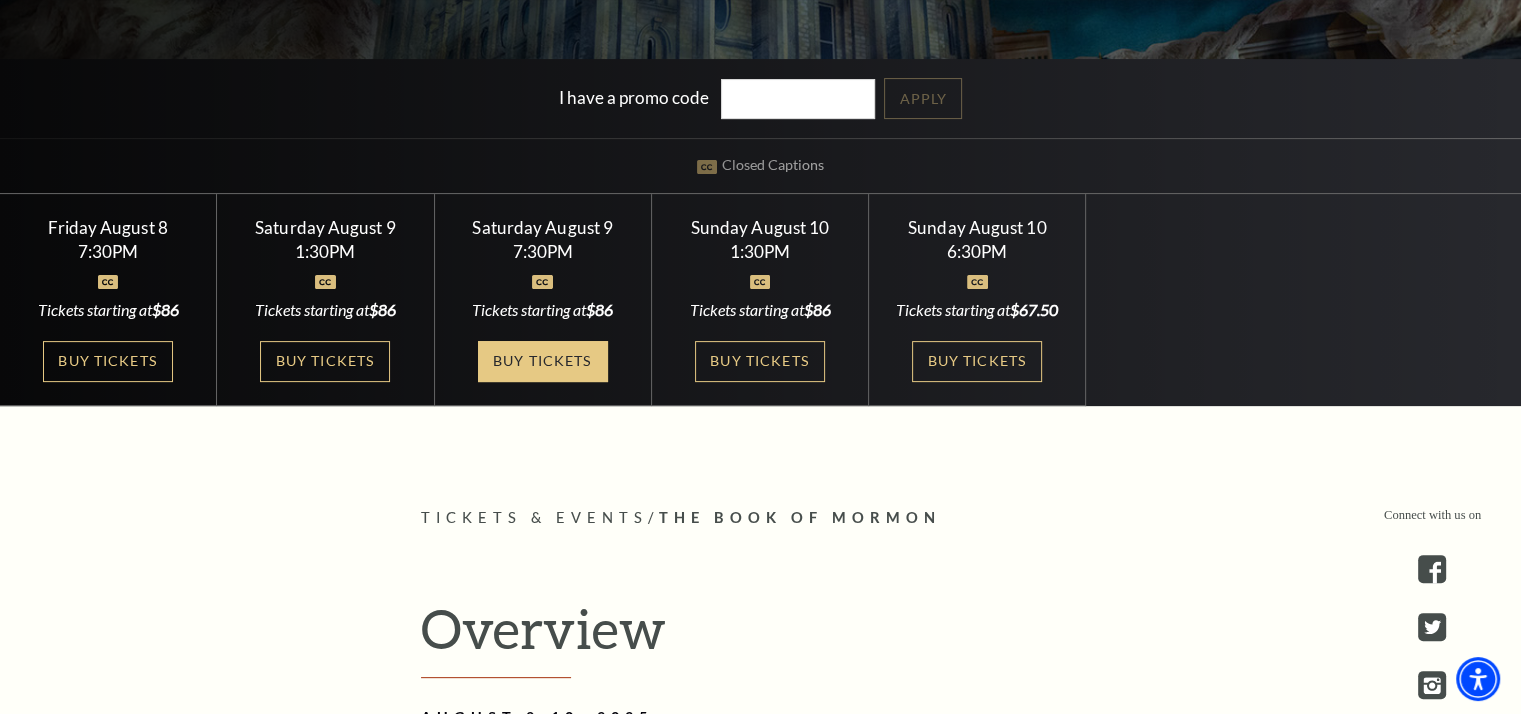 click on "Buy Tickets" at bounding box center [543, 361] 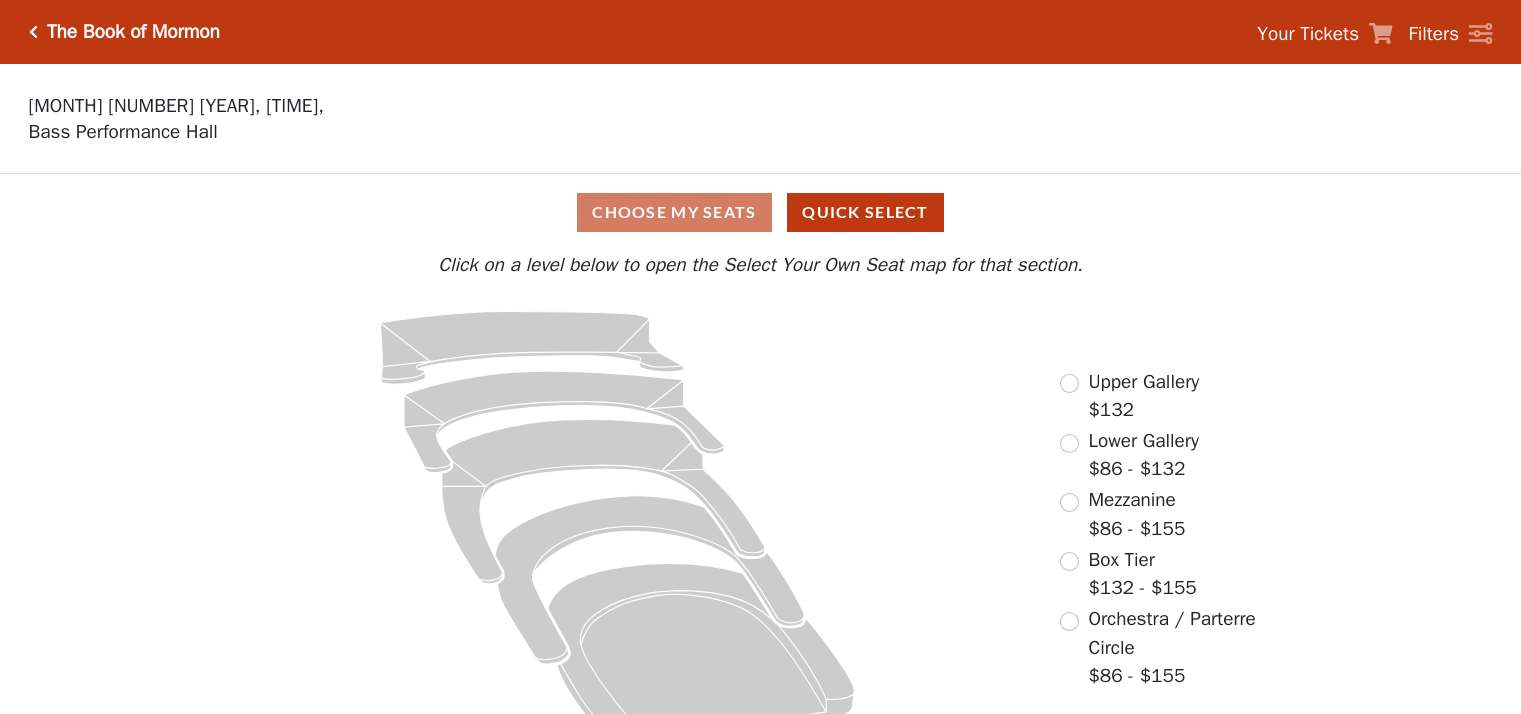 scroll, scrollTop: 0, scrollLeft: 0, axis: both 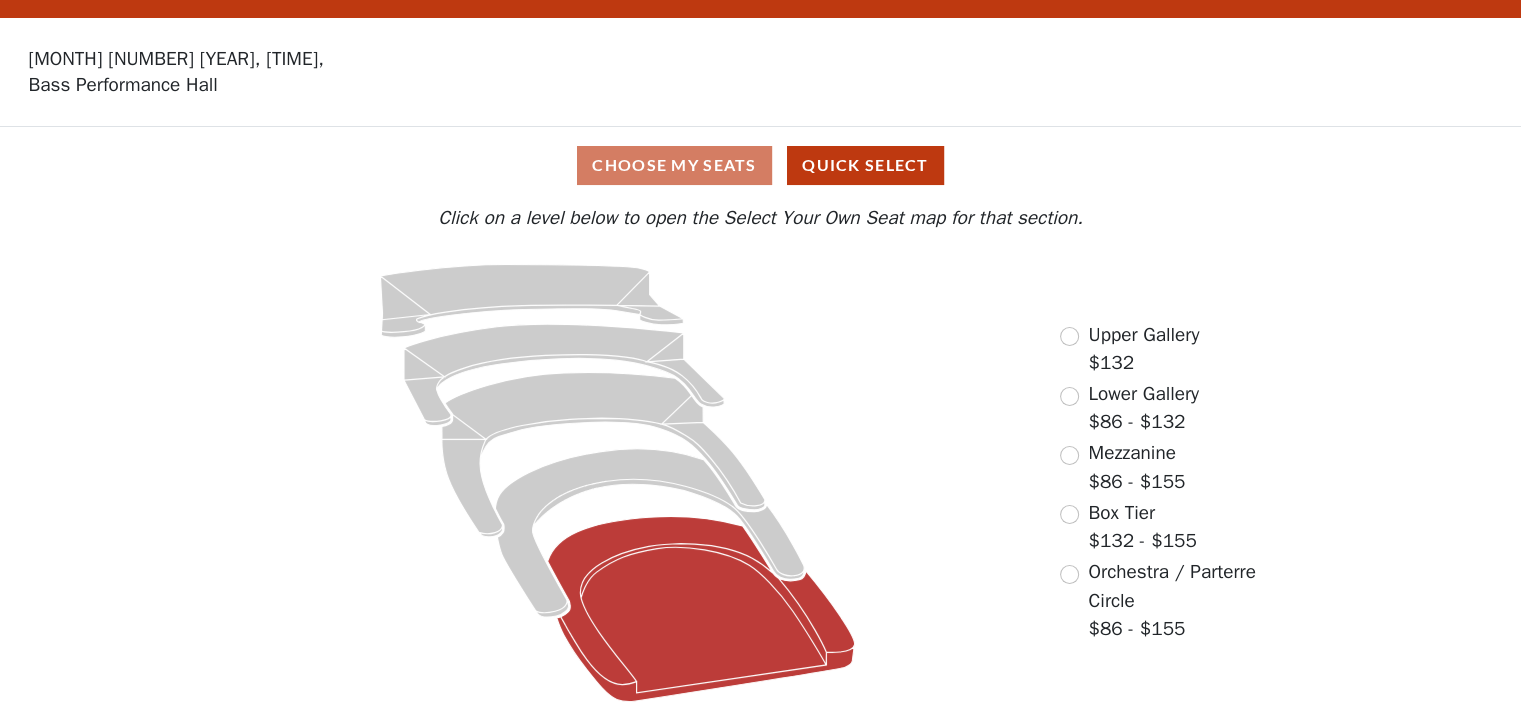 click 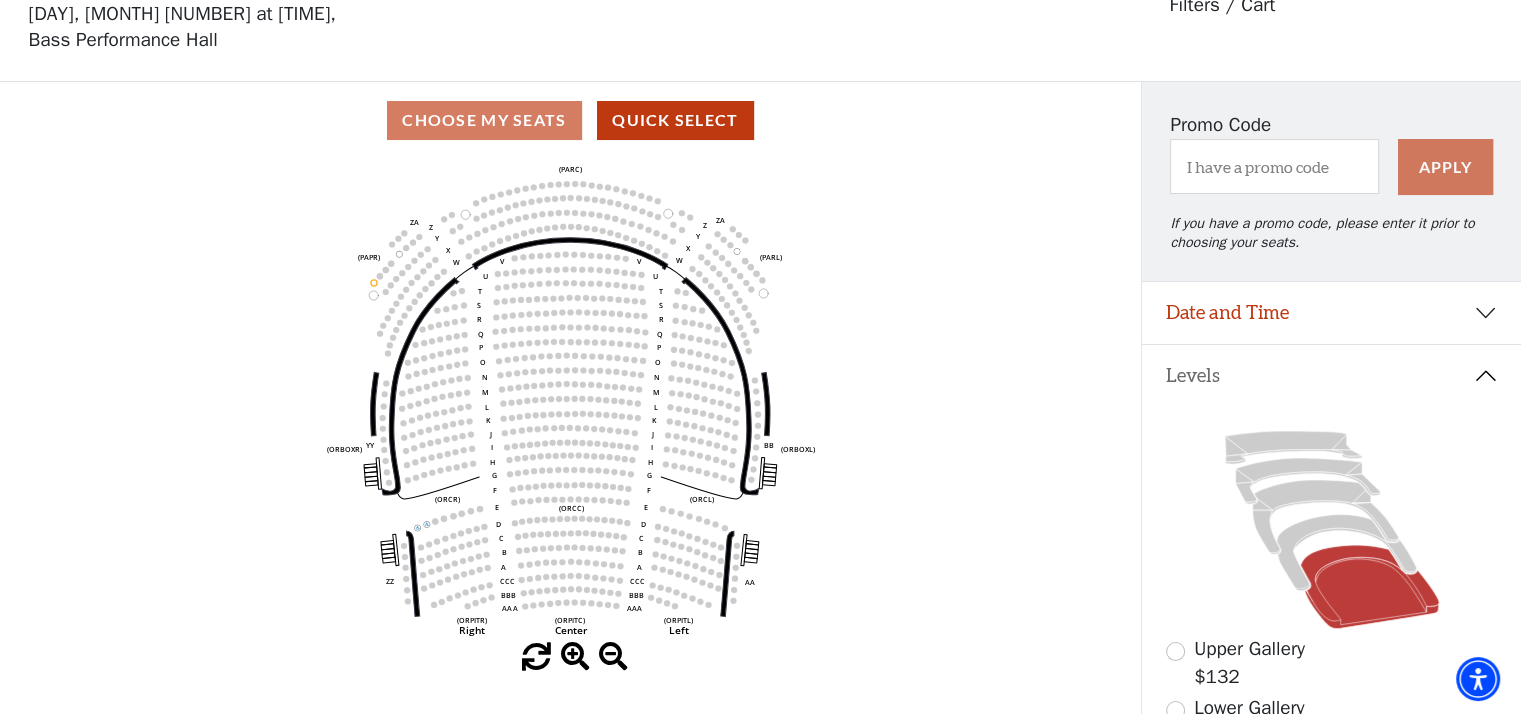 scroll, scrollTop: 92, scrollLeft: 0, axis: vertical 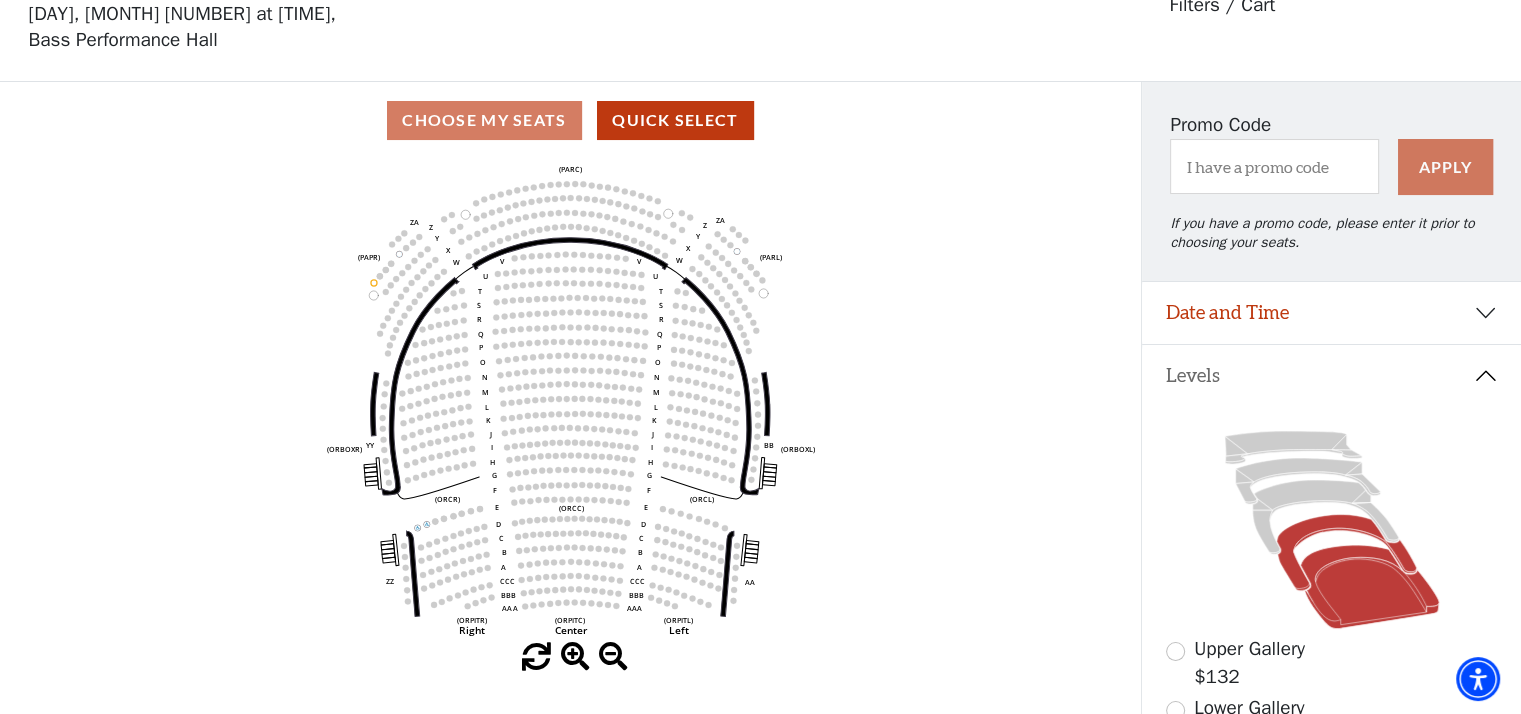 click 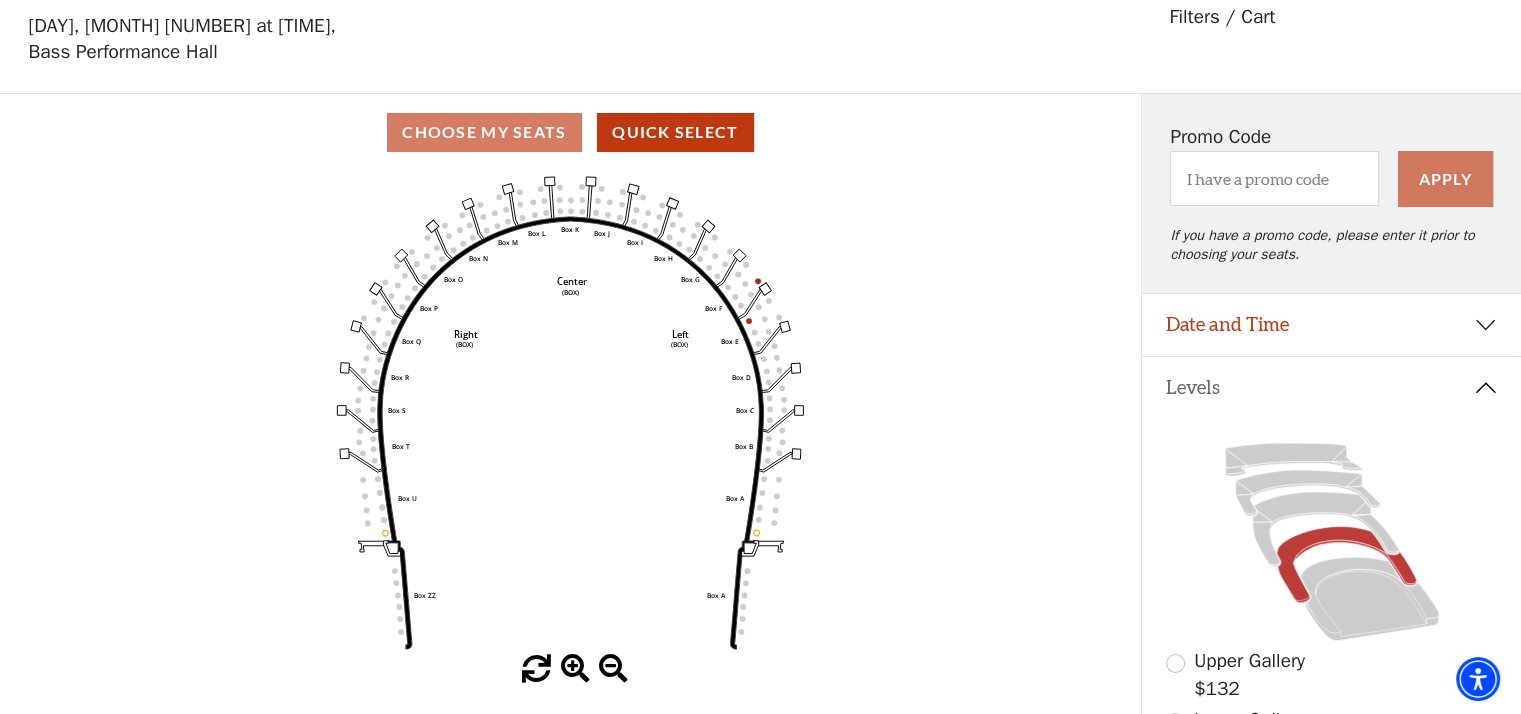 scroll, scrollTop: 92, scrollLeft: 0, axis: vertical 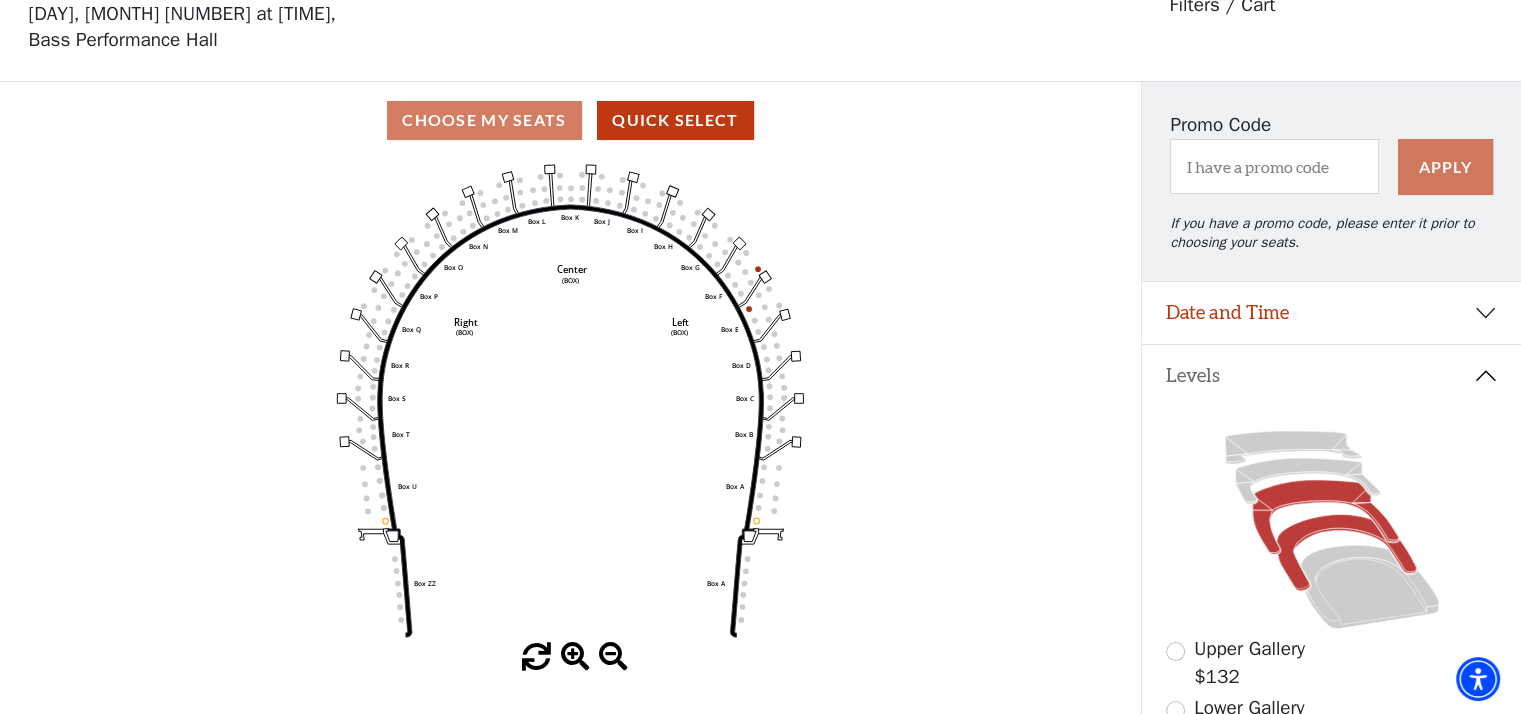 click 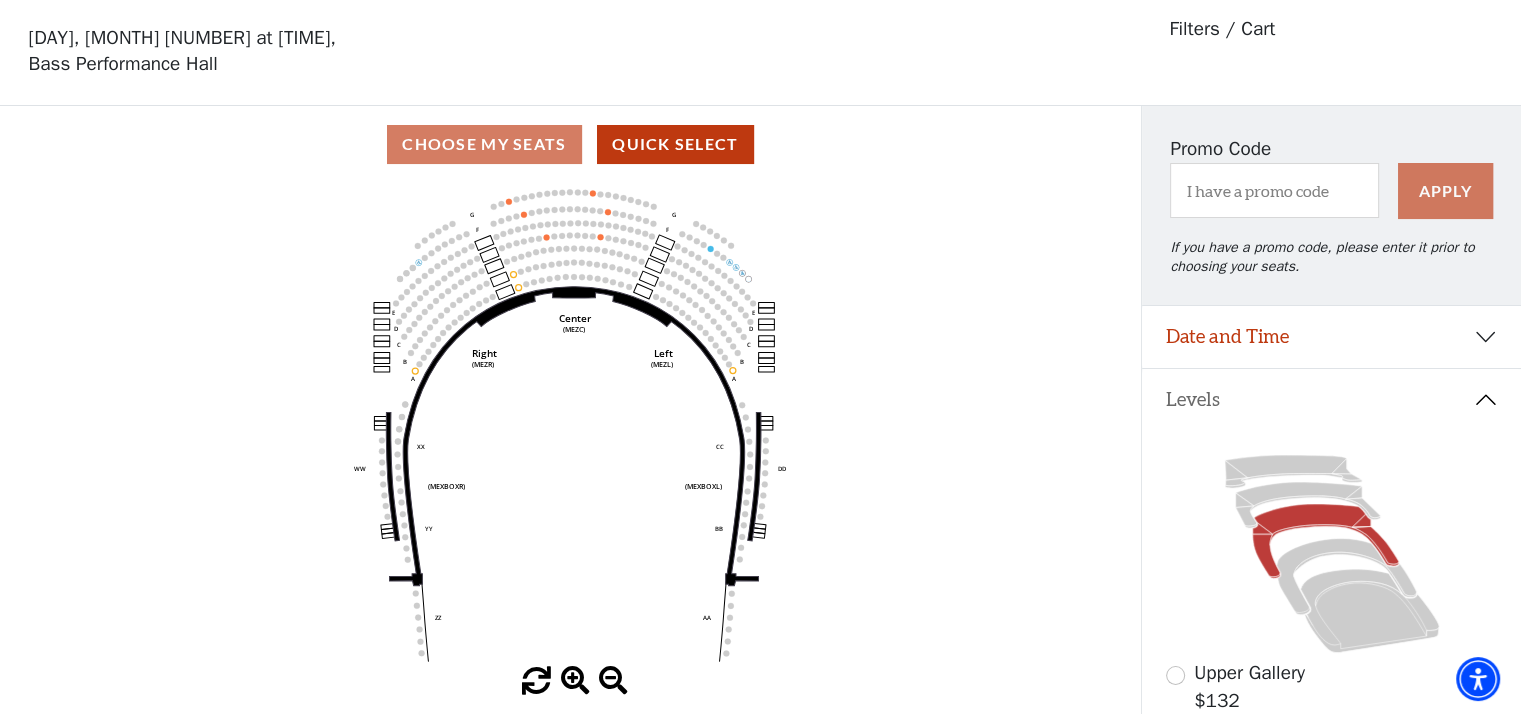 scroll, scrollTop: 92, scrollLeft: 0, axis: vertical 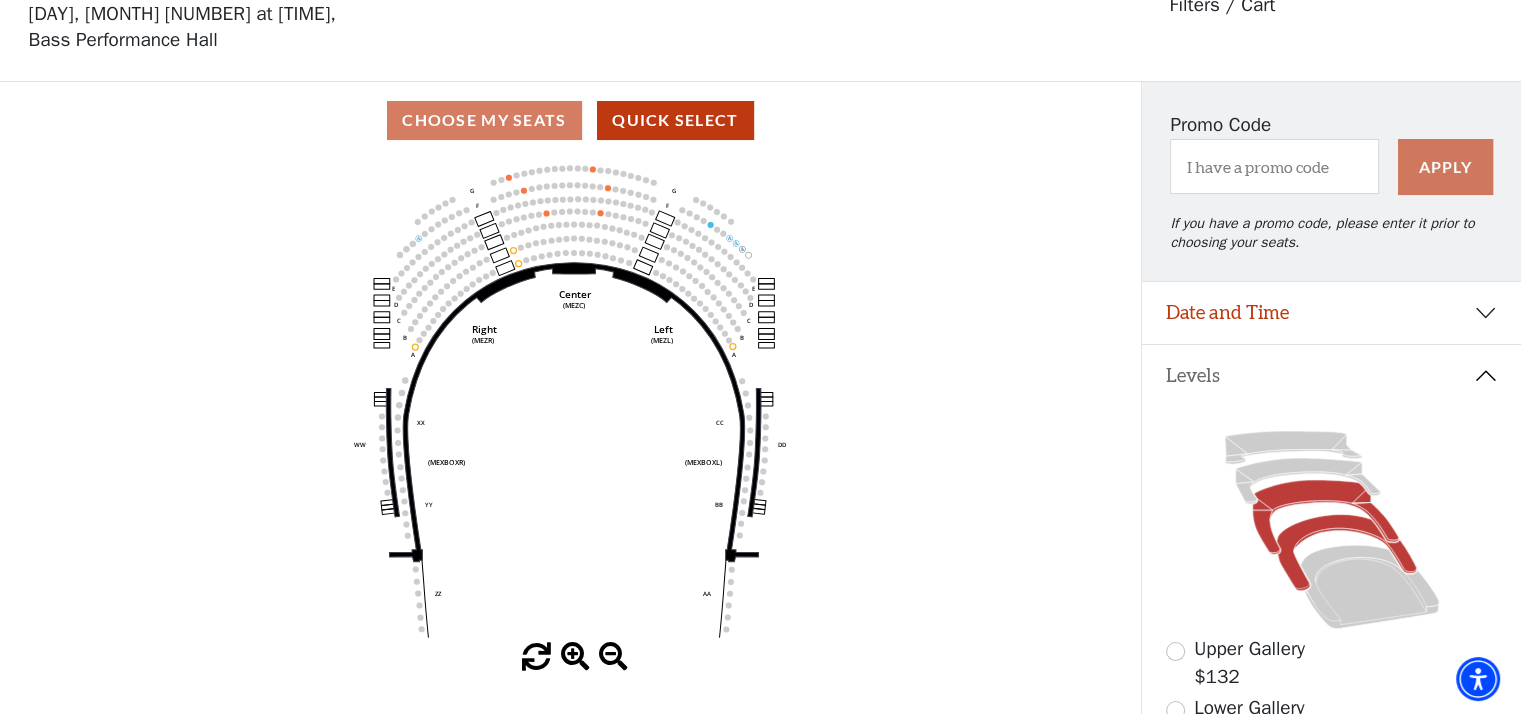 click 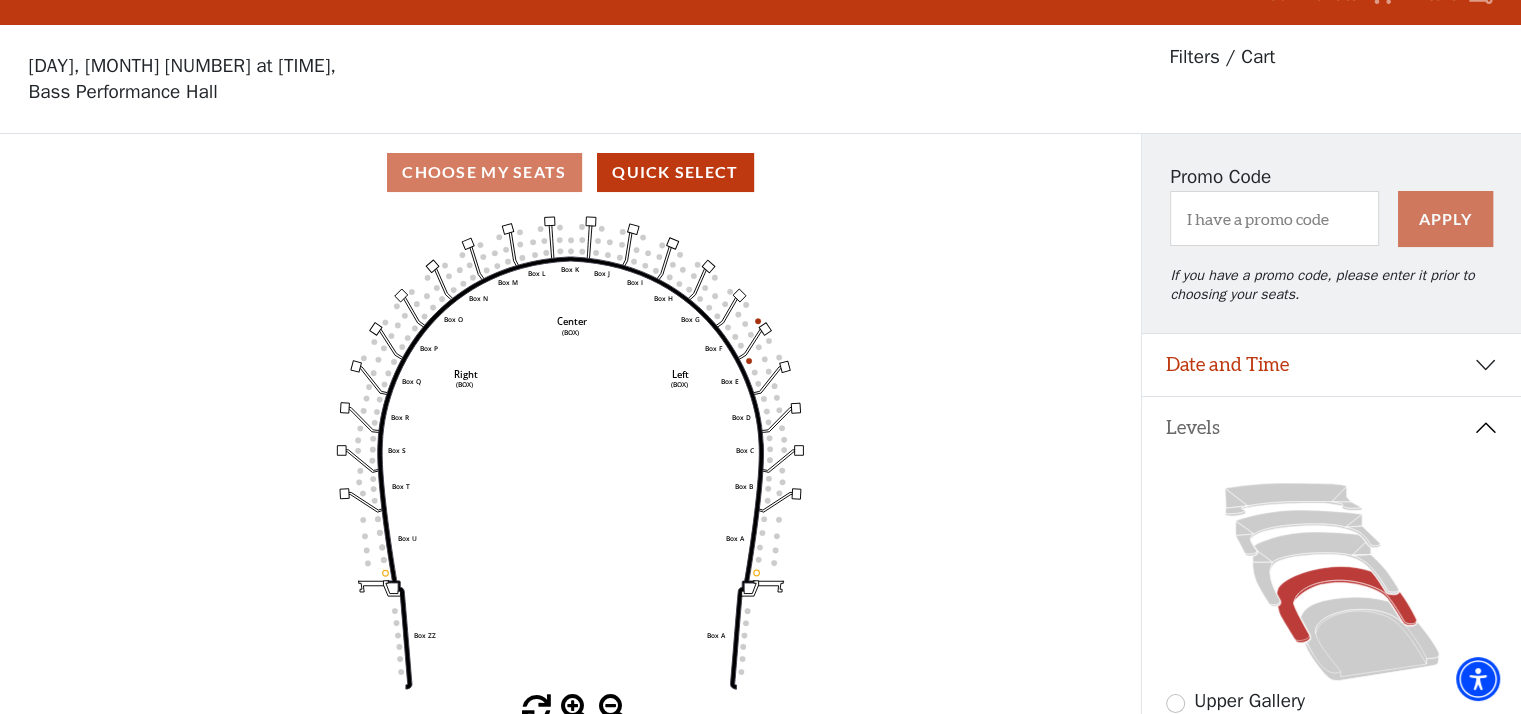scroll, scrollTop: 92, scrollLeft: 0, axis: vertical 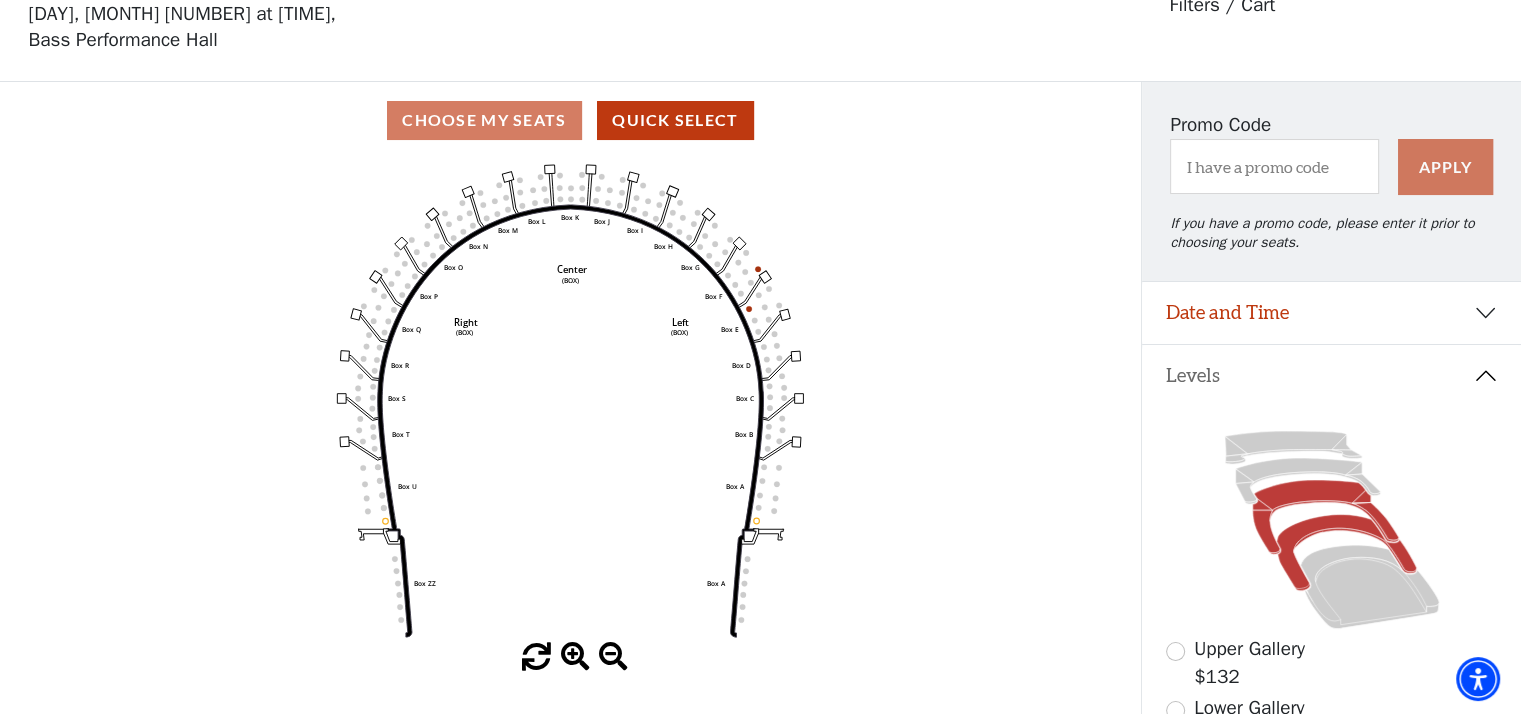 click 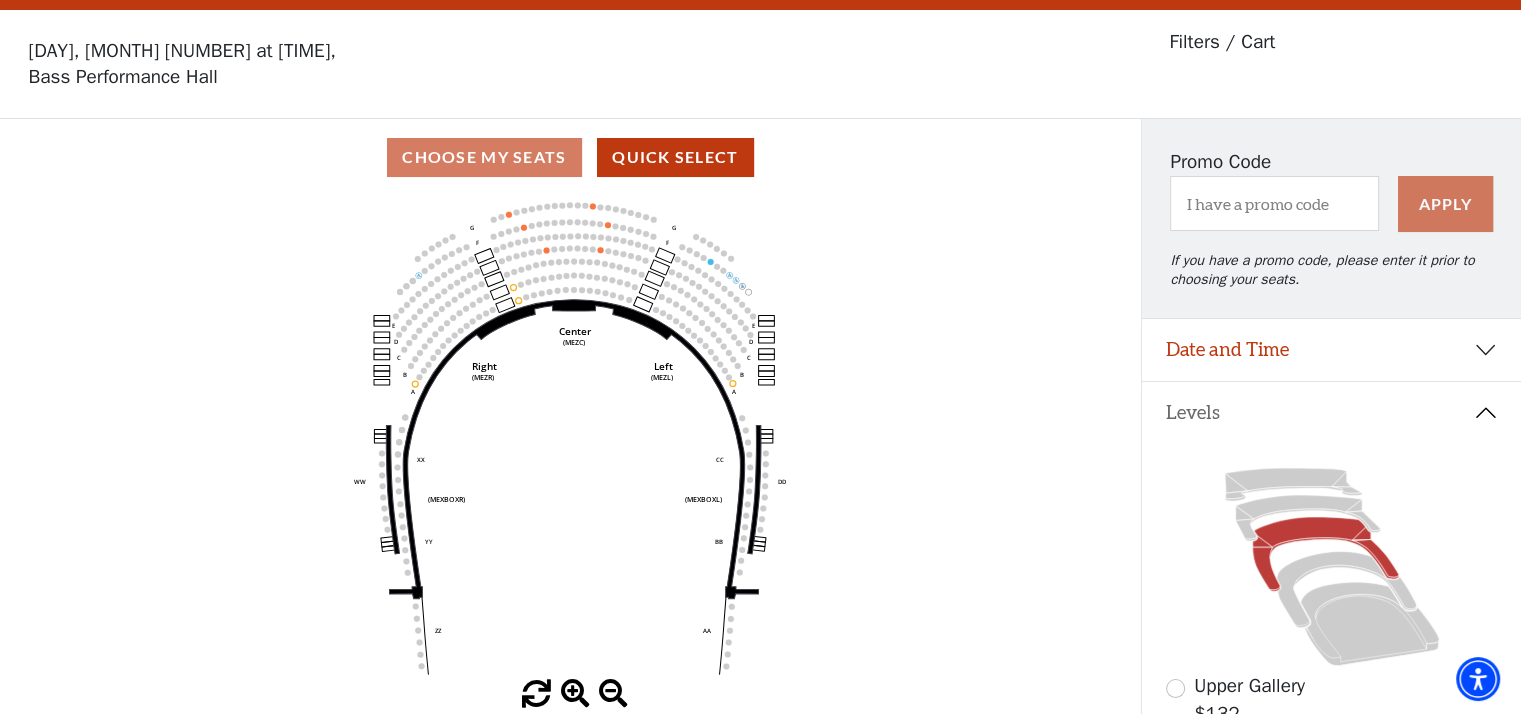 scroll, scrollTop: 92, scrollLeft: 0, axis: vertical 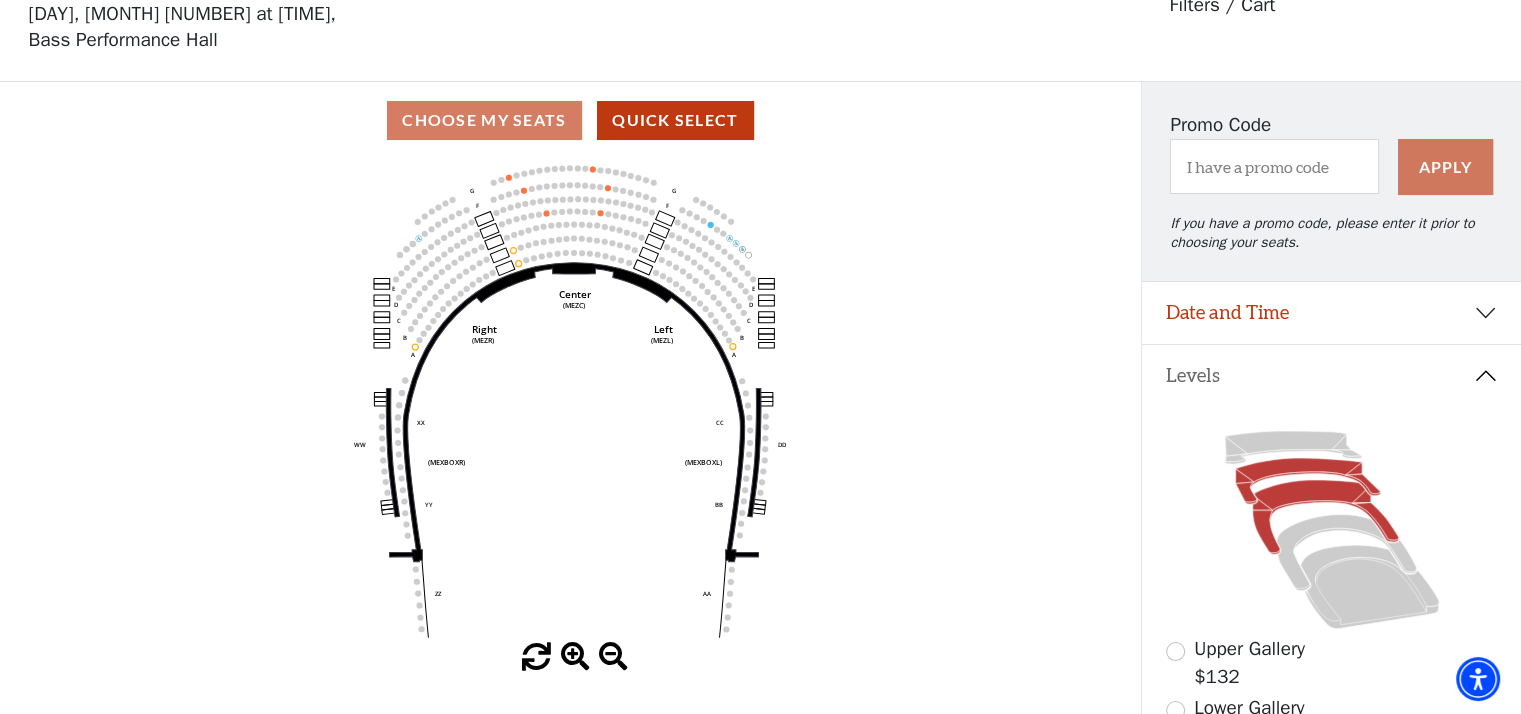 click 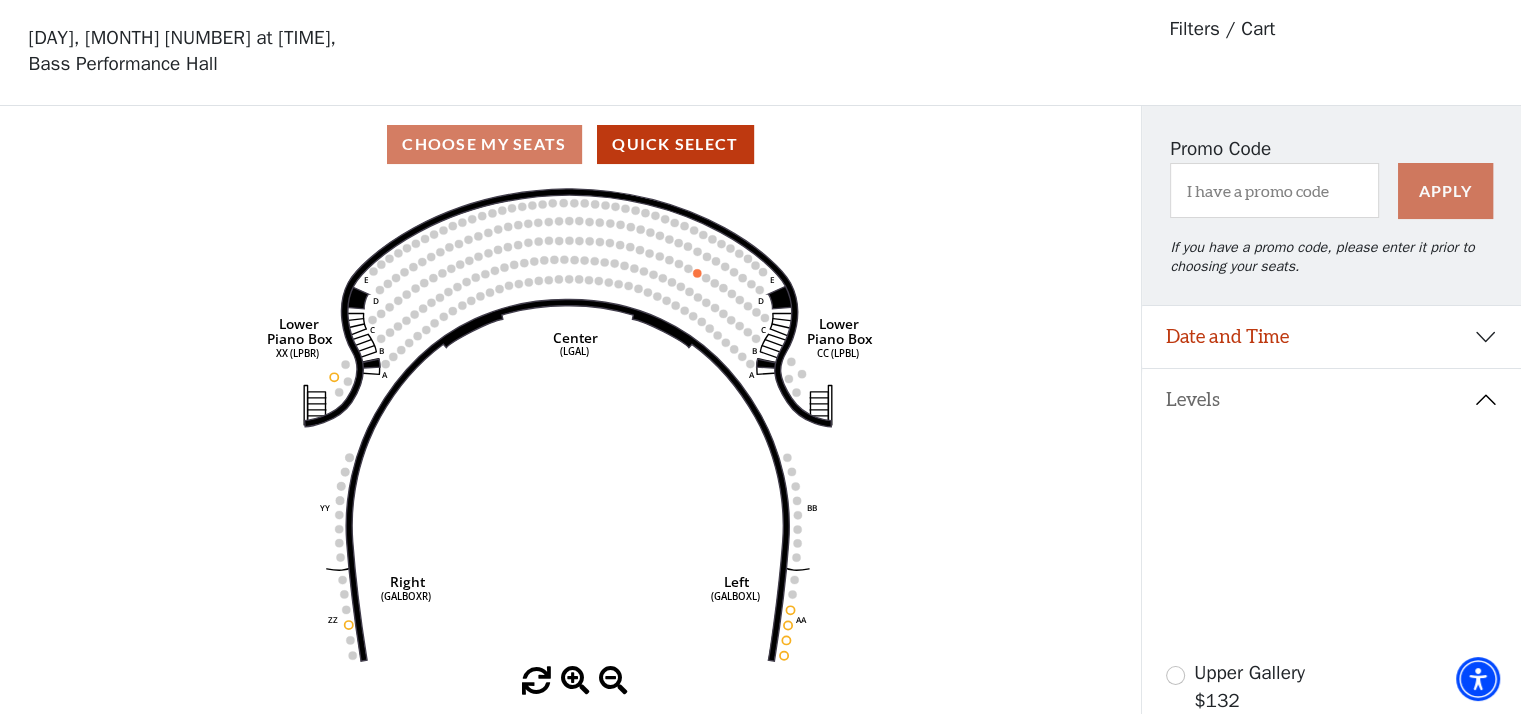 scroll, scrollTop: 92, scrollLeft: 0, axis: vertical 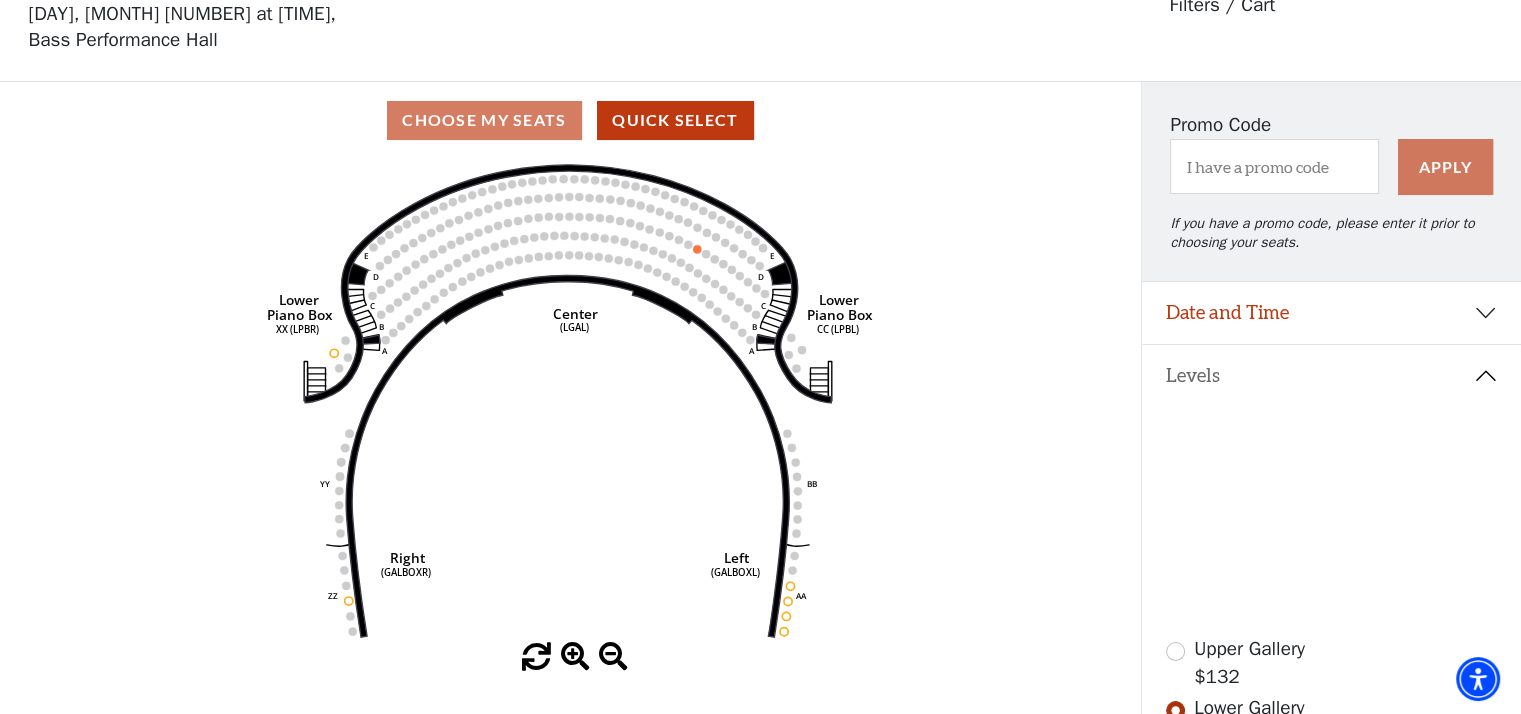 click 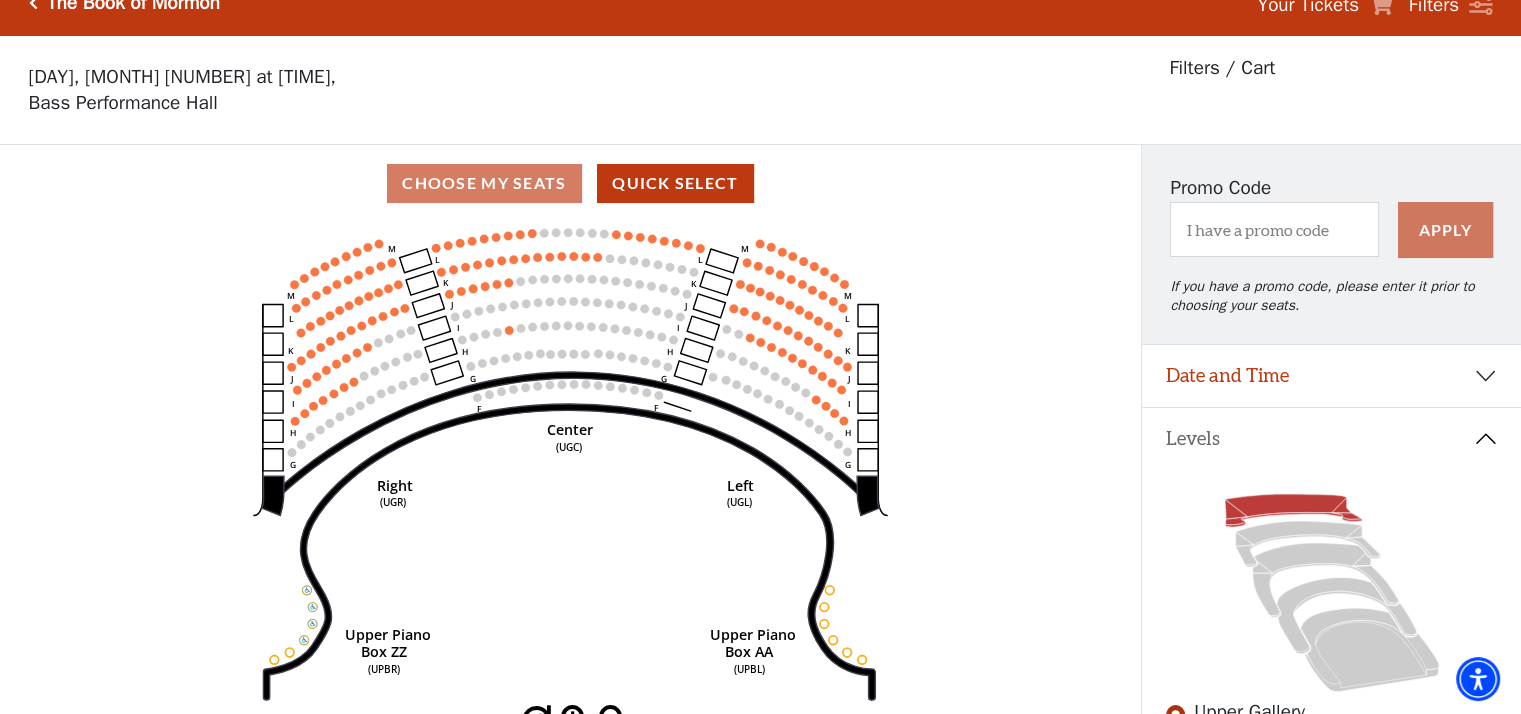 scroll, scrollTop: 0, scrollLeft: 0, axis: both 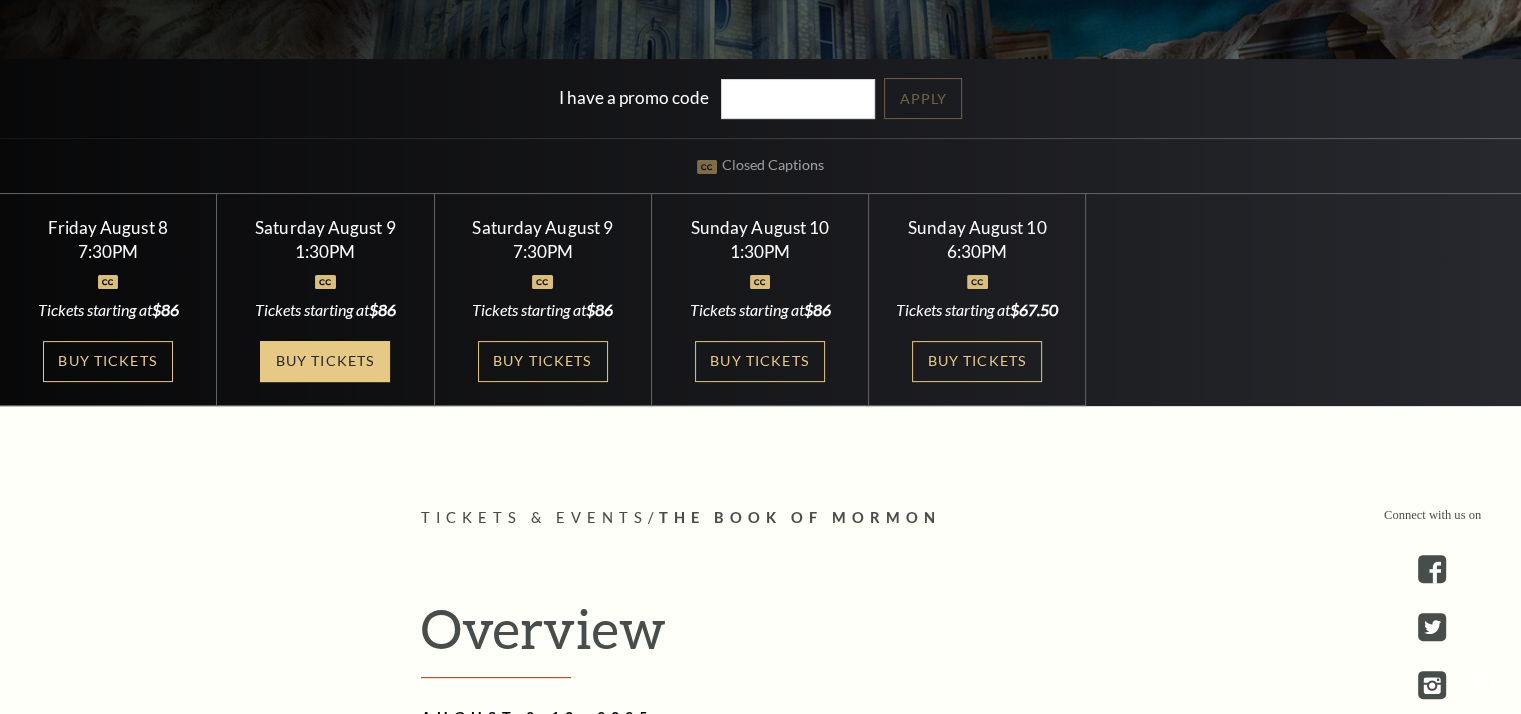 click on "Buy Tickets" at bounding box center [325, 361] 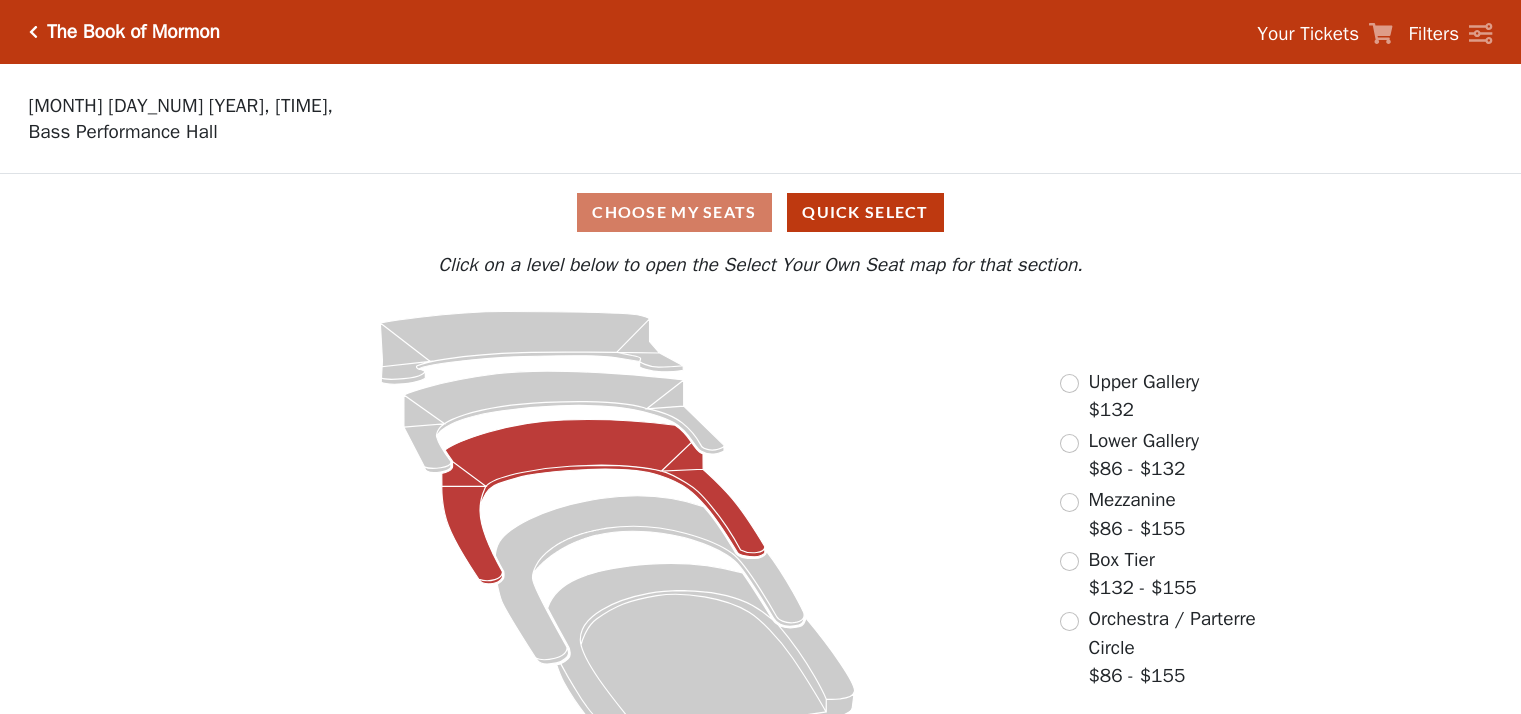 scroll, scrollTop: 0, scrollLeft: 0, axis: both 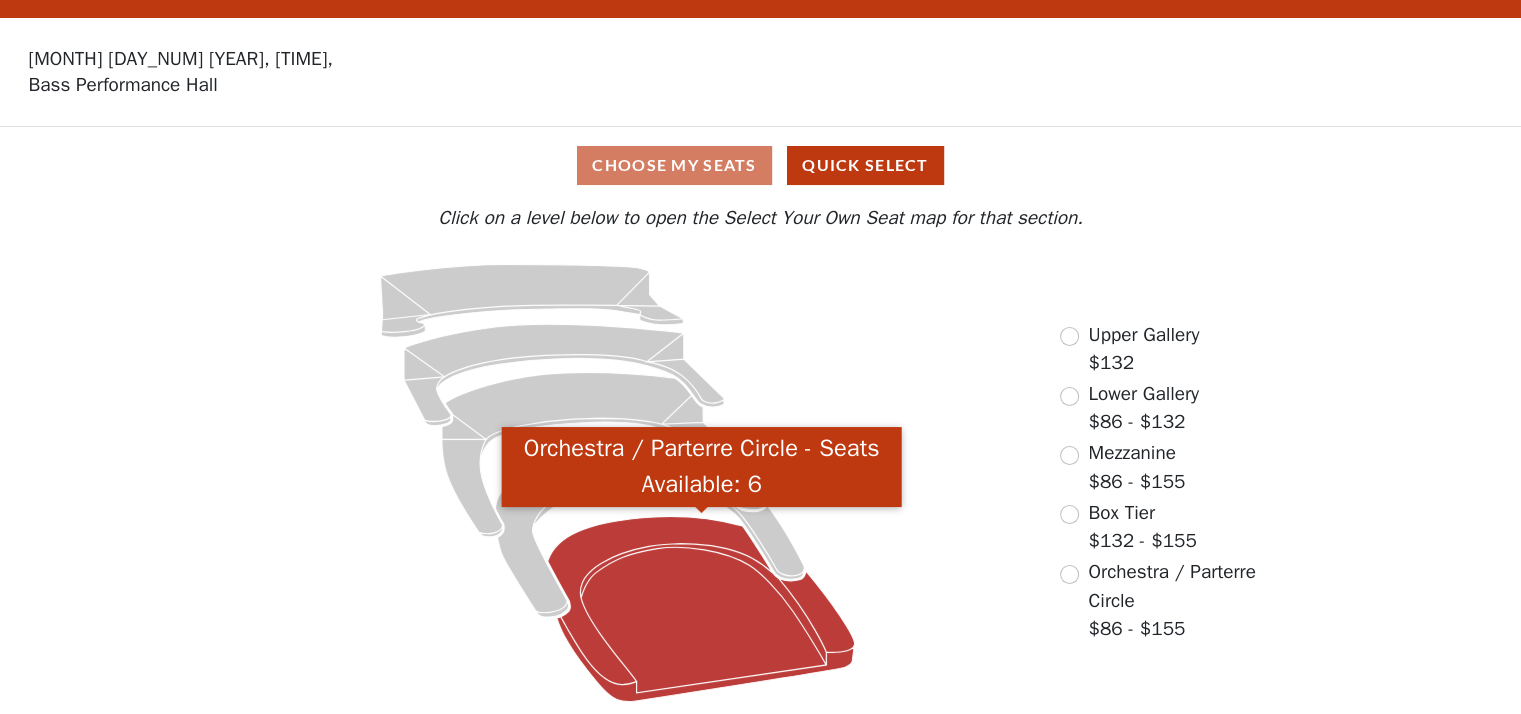 click 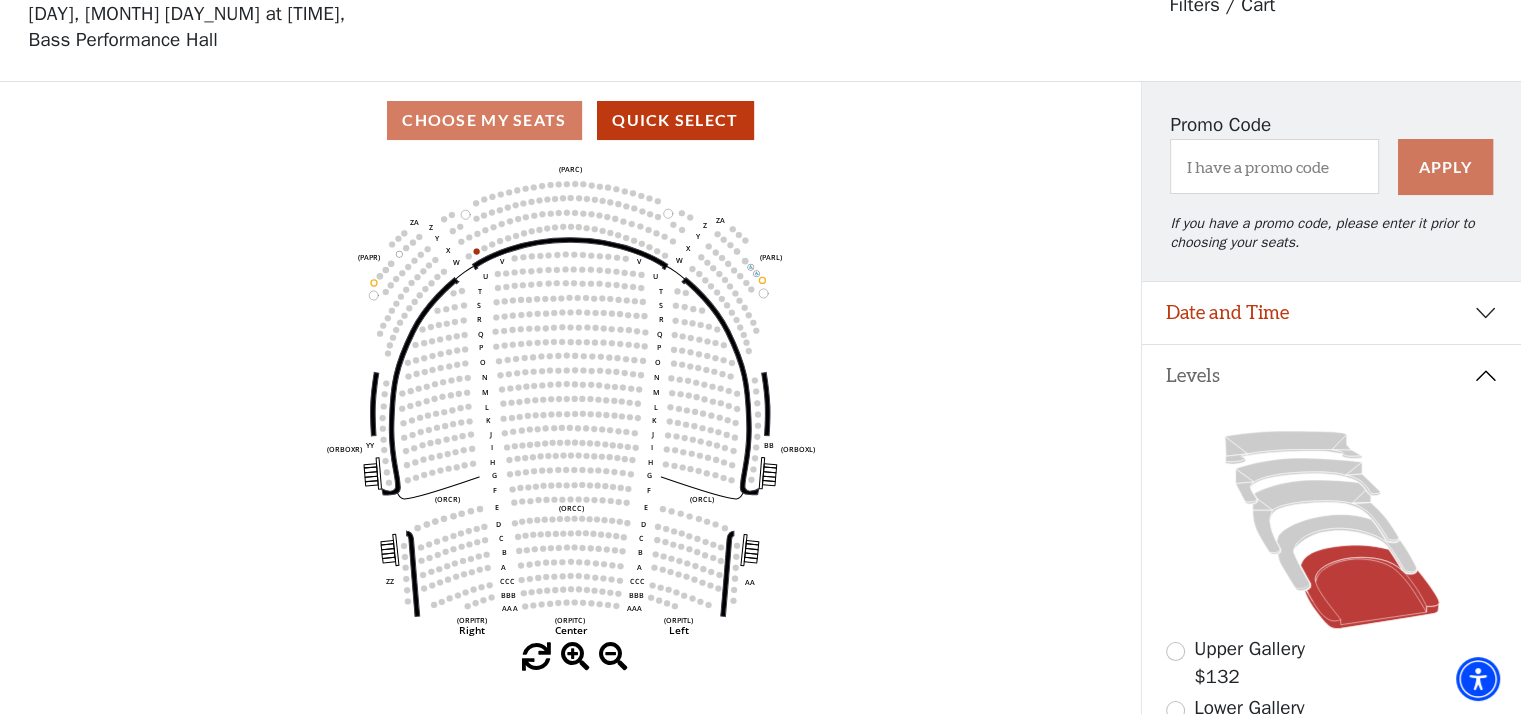 scroll, scrollTop: 92, scrollLeft: 0, axis: vertical 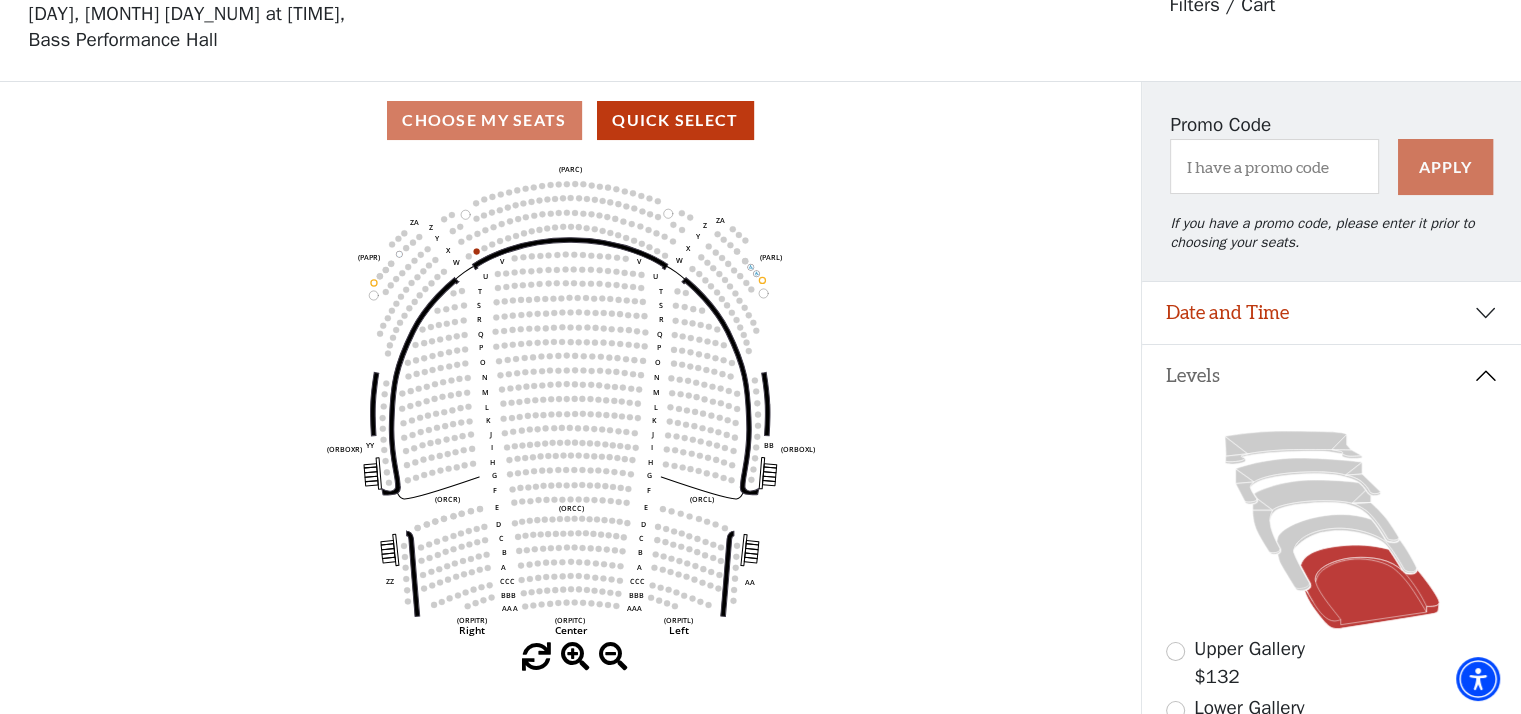 click 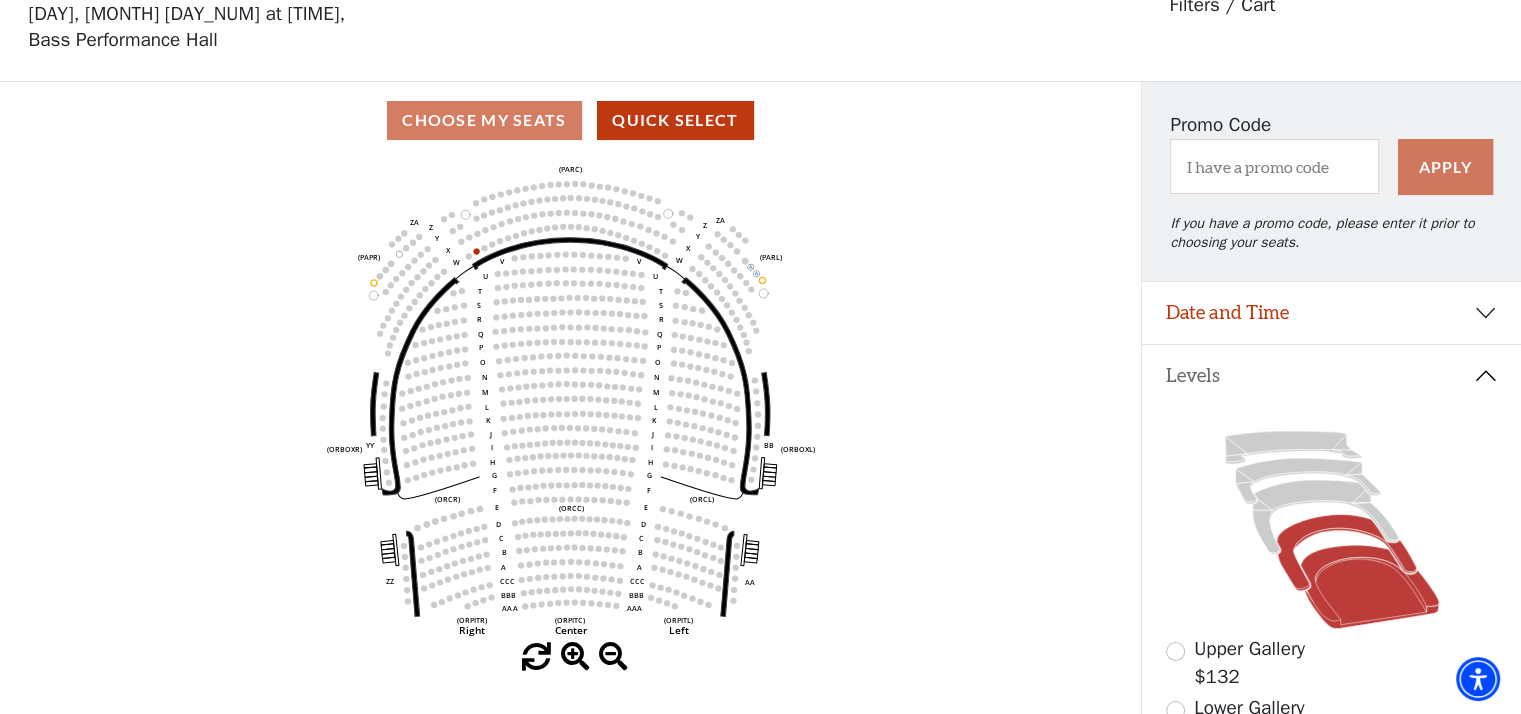 click 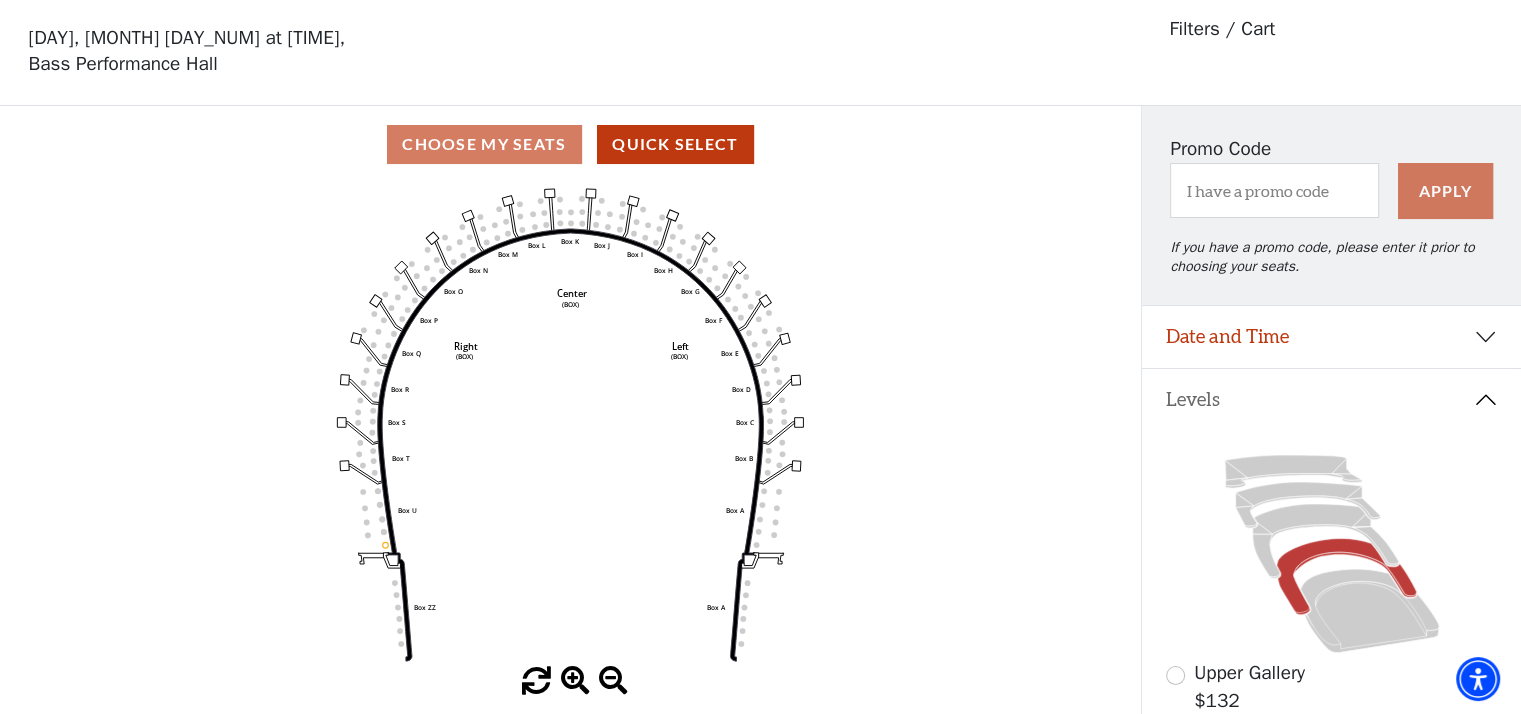 scroll, scrollTop: 92, scrollLeft: 0, axis: vertical 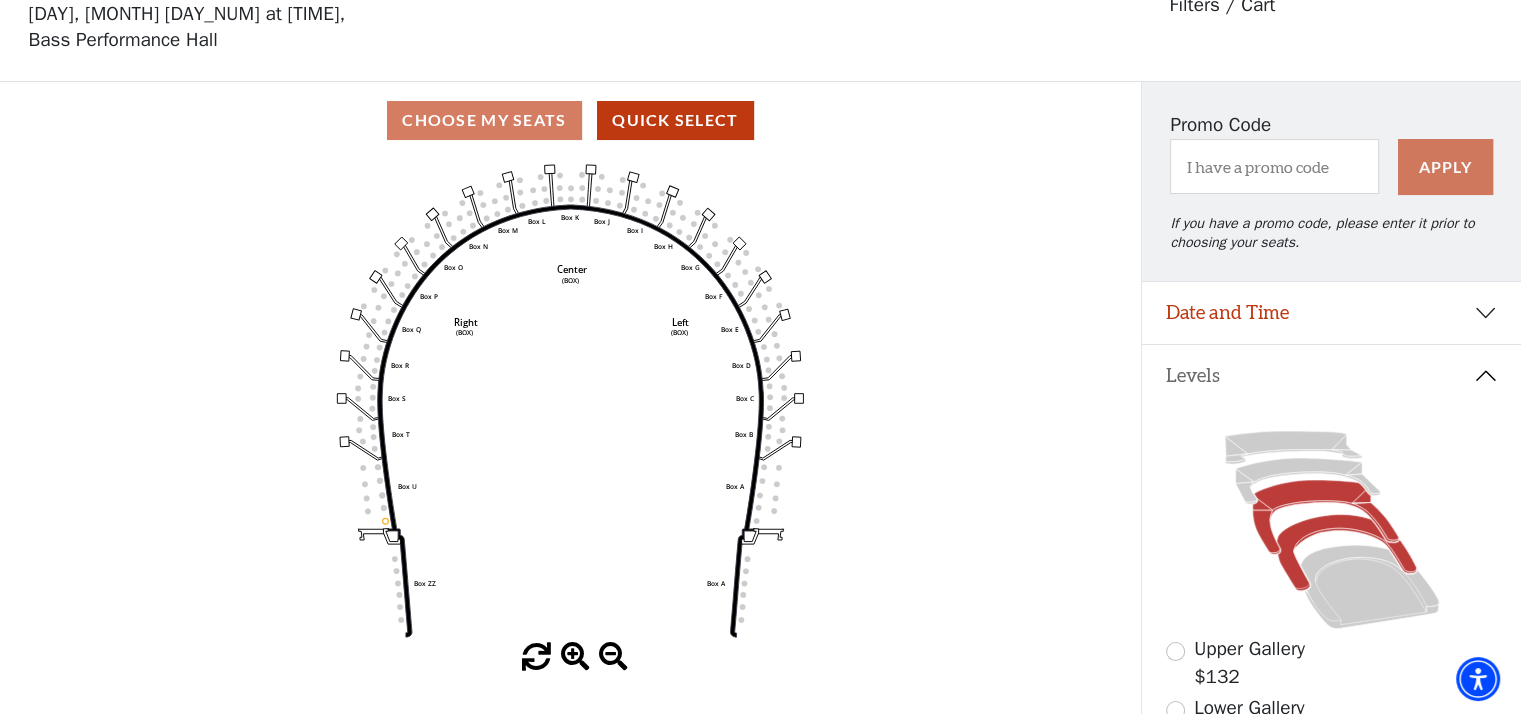 click 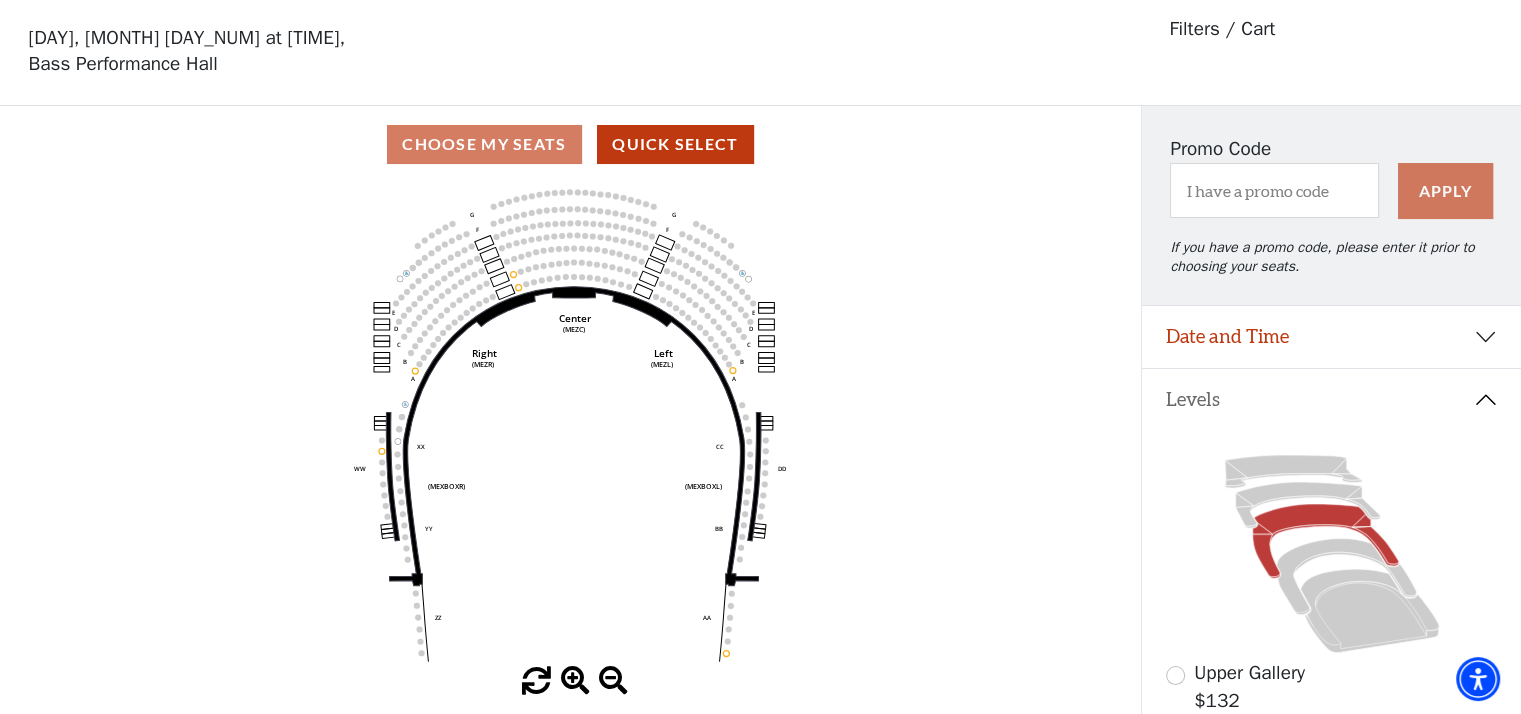 scroll, scrollTop: 92, scrollLeft: 0, axis: vertical 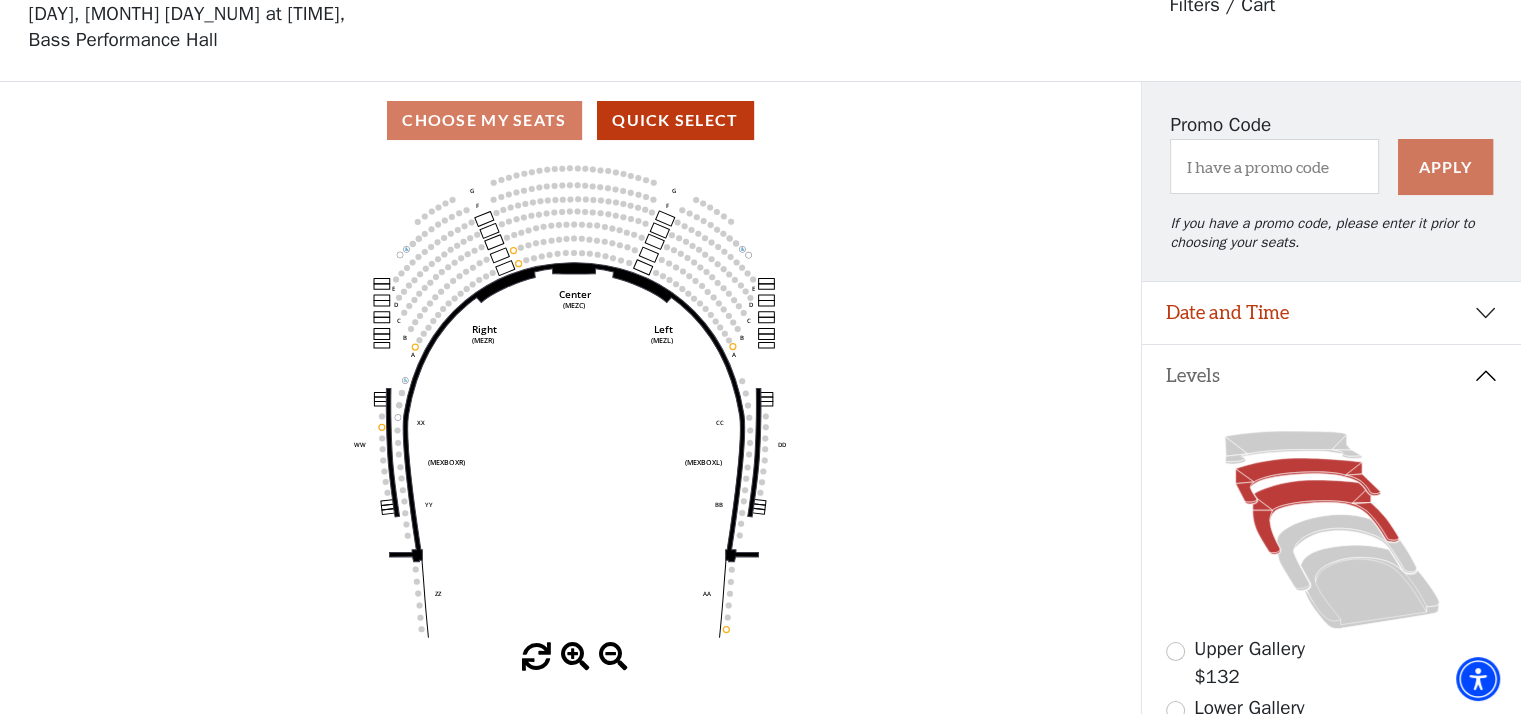 click 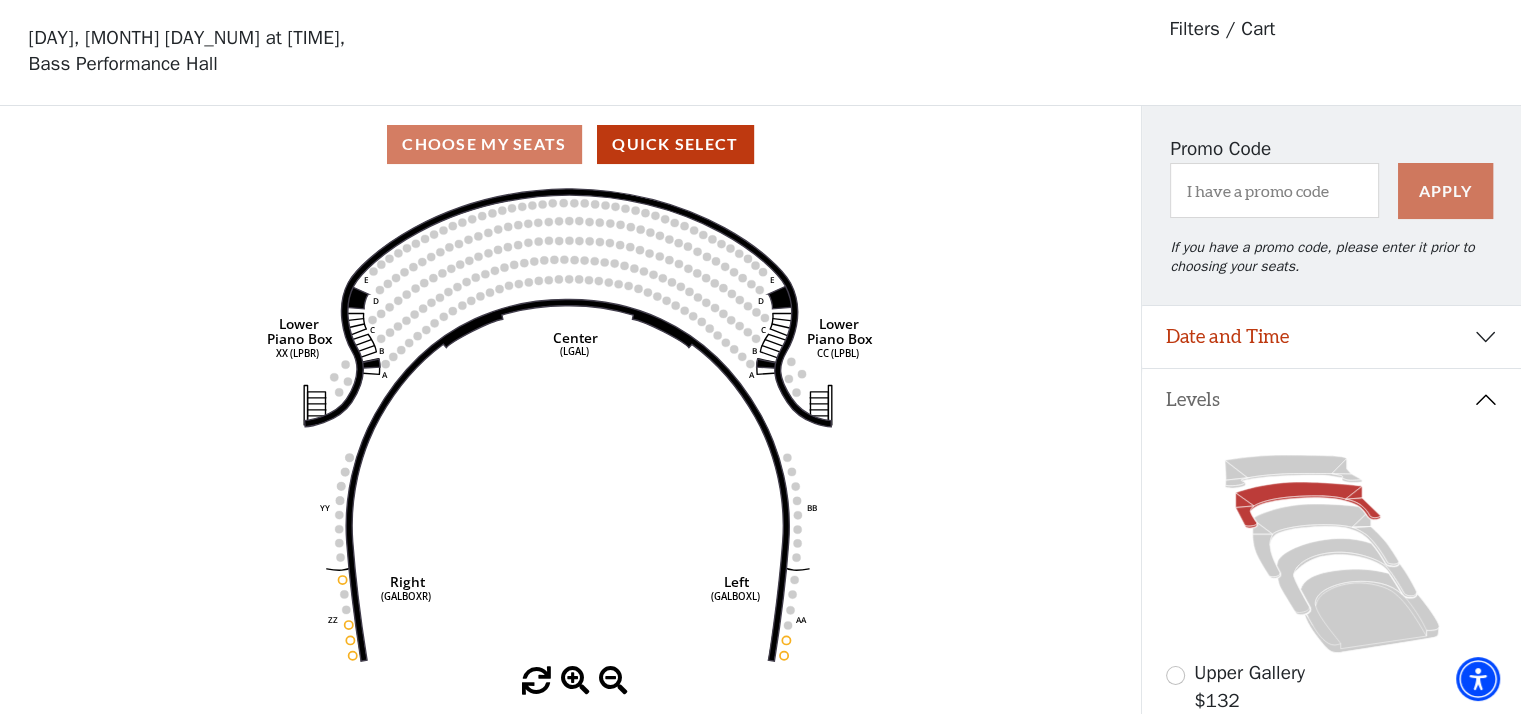 scroll, scrollTop: 92, scrollLeft: 0, axis: vertical 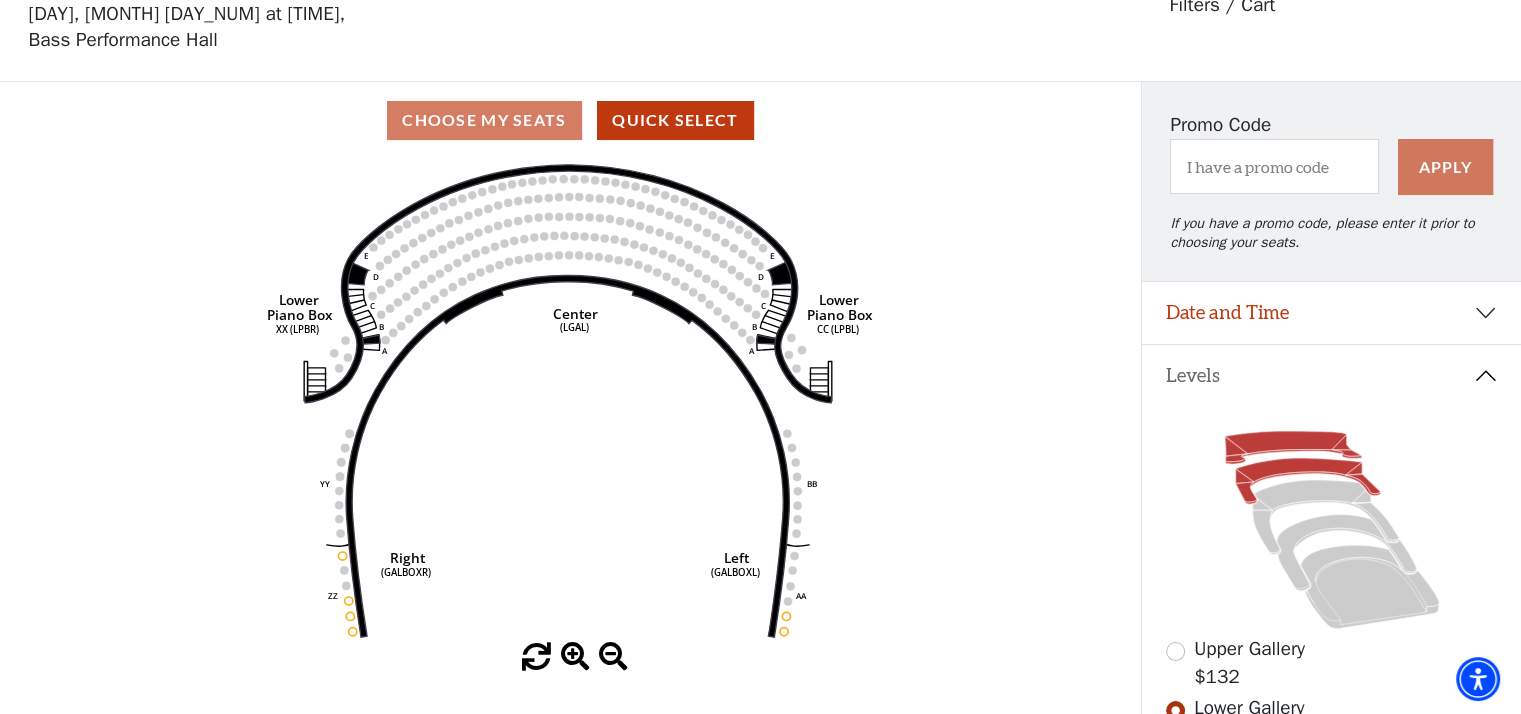 click 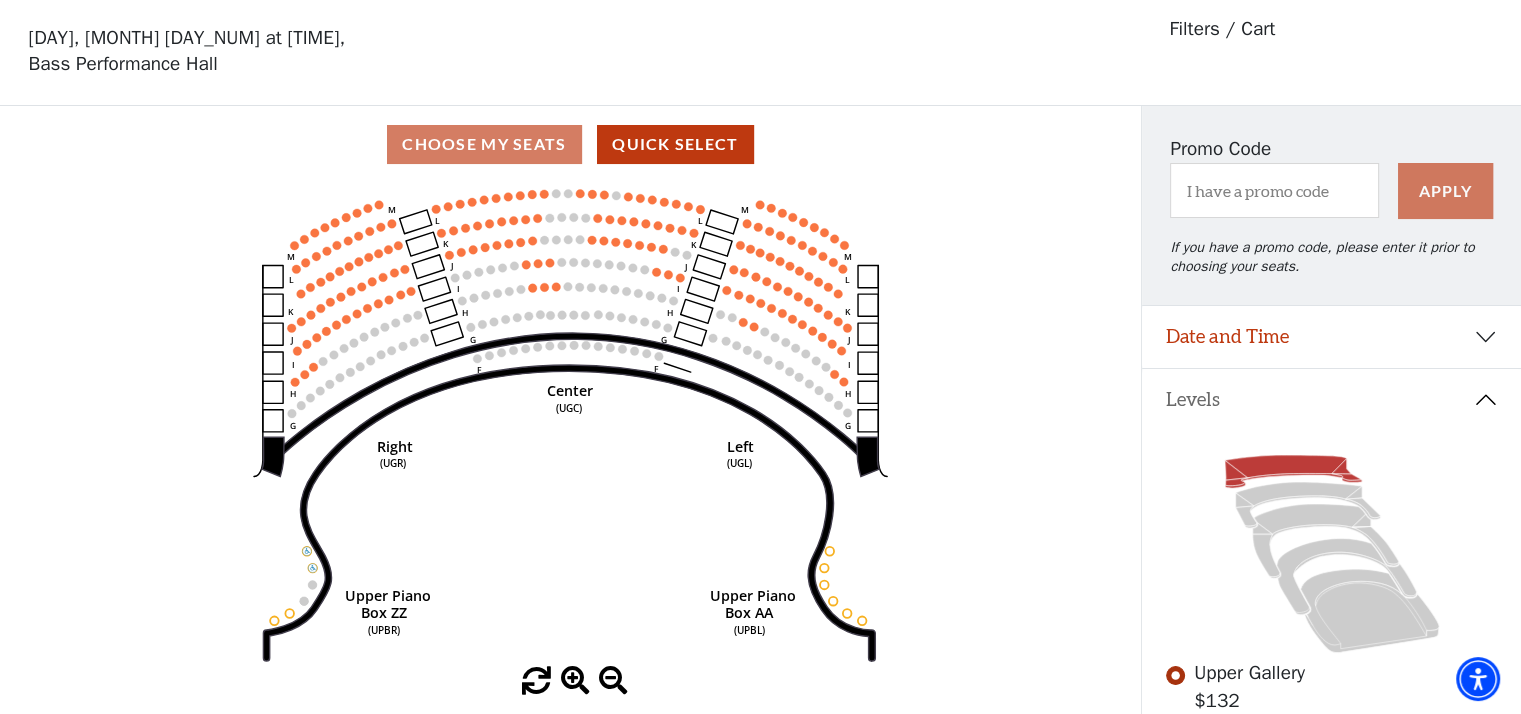 scroll, scrollTop: 92, scrollLeft: 0, axis: vertical 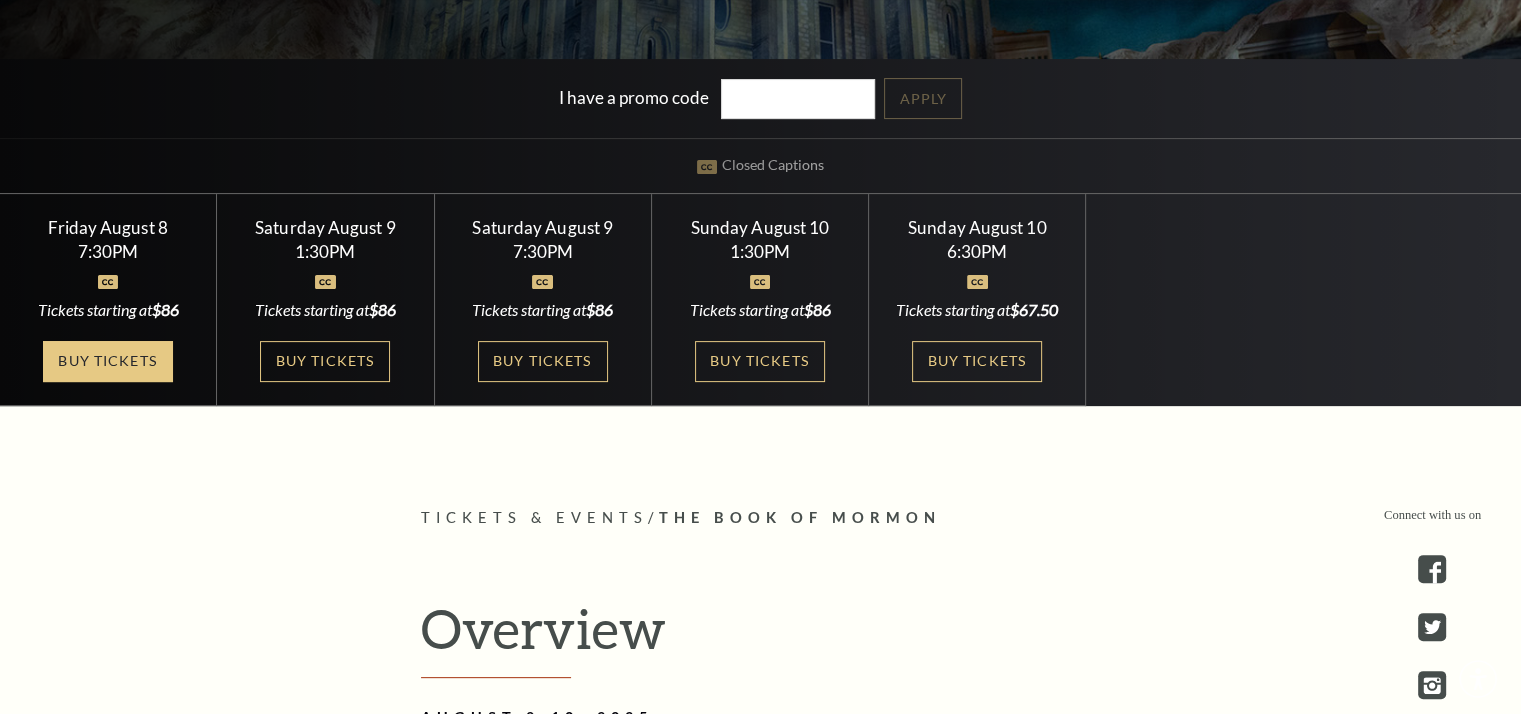 click on "Buy Tickets" at bounding box center (108, 361) 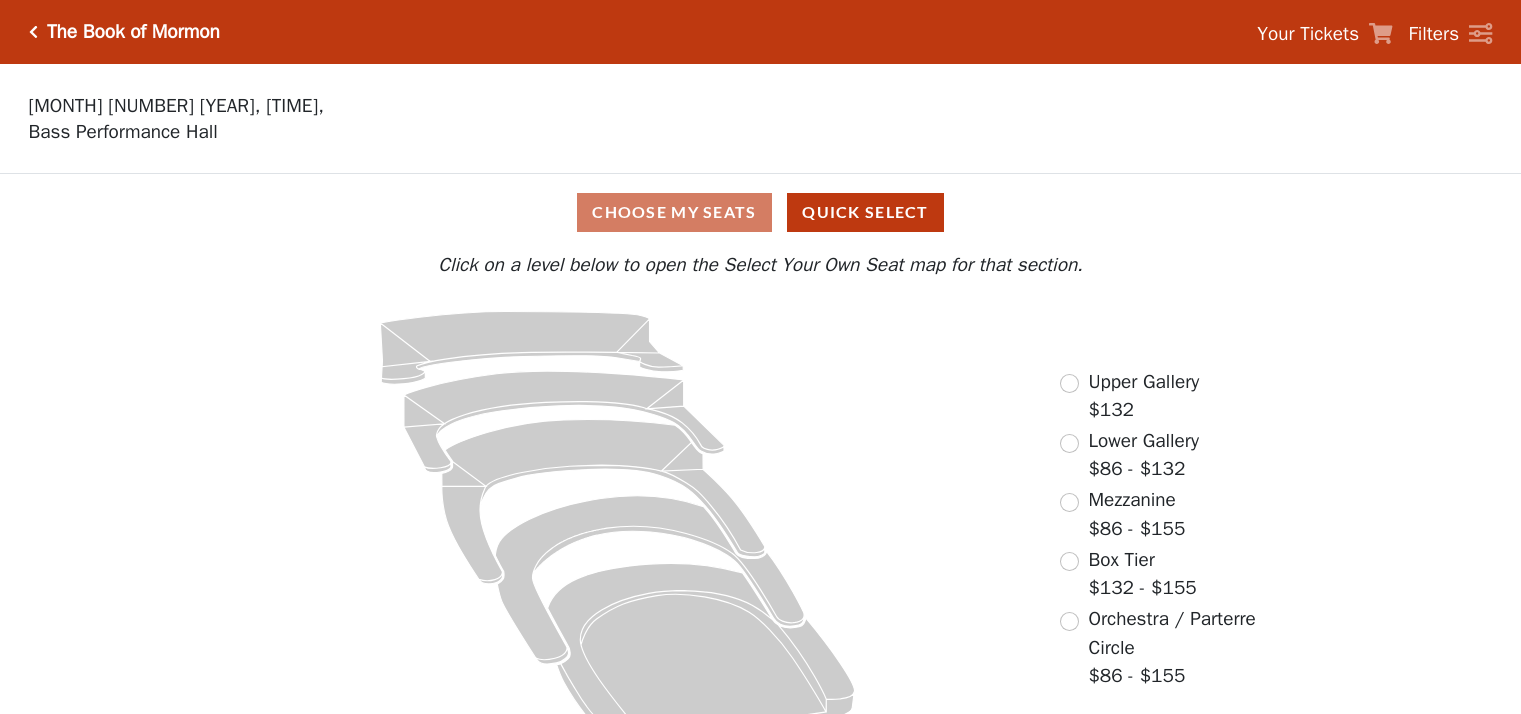 scroll, scrollTop: 0, scrollLeft: 0, axis: both 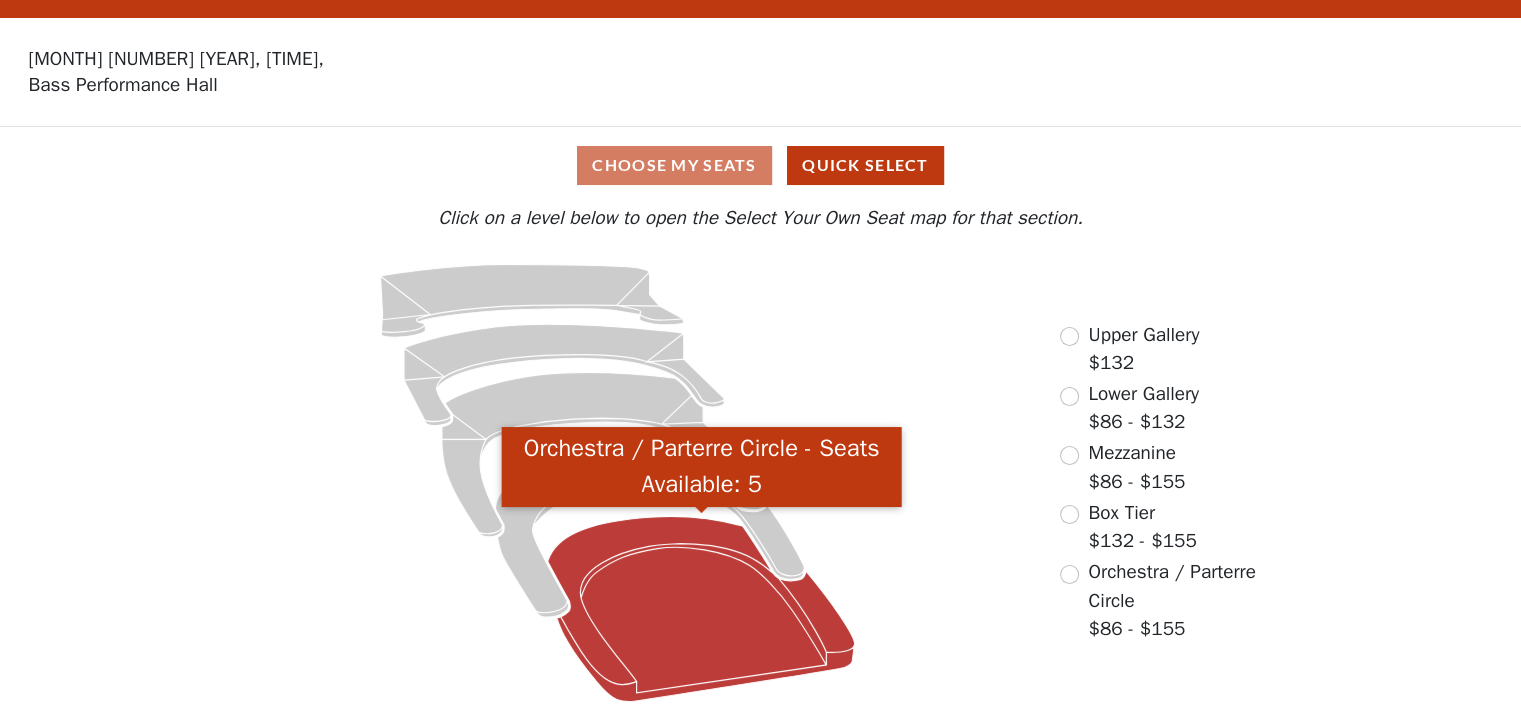 click 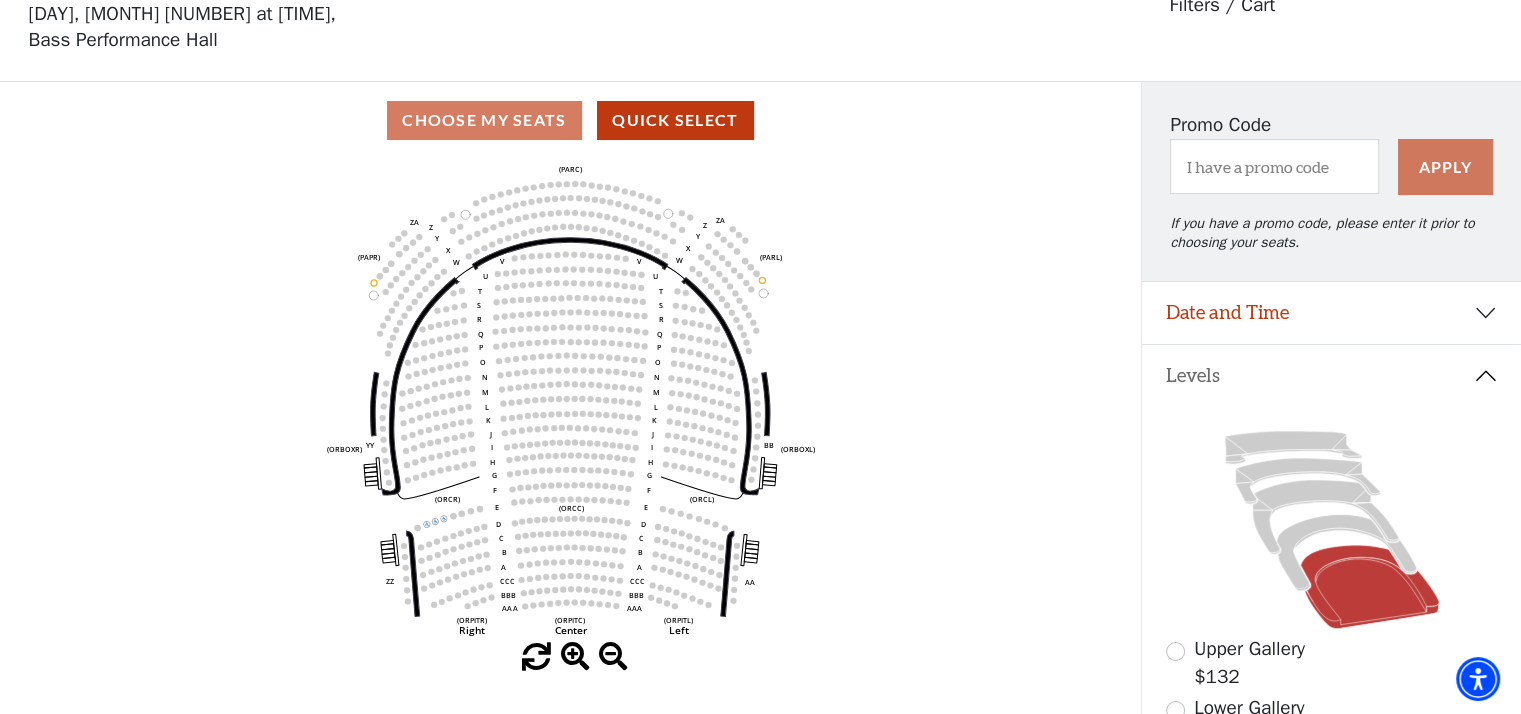 scroll, scrollTop: 92, scrollLeft: 0, axis: vertical 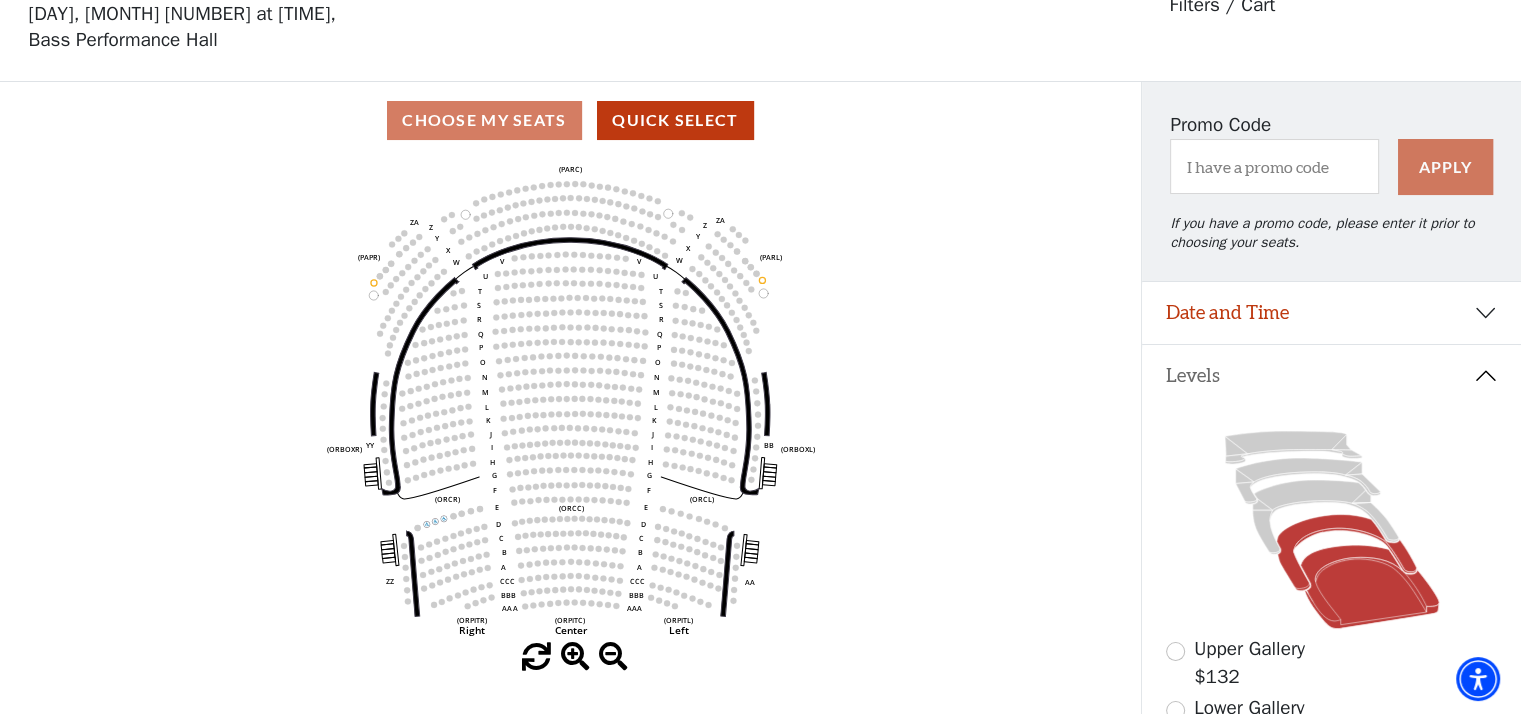click 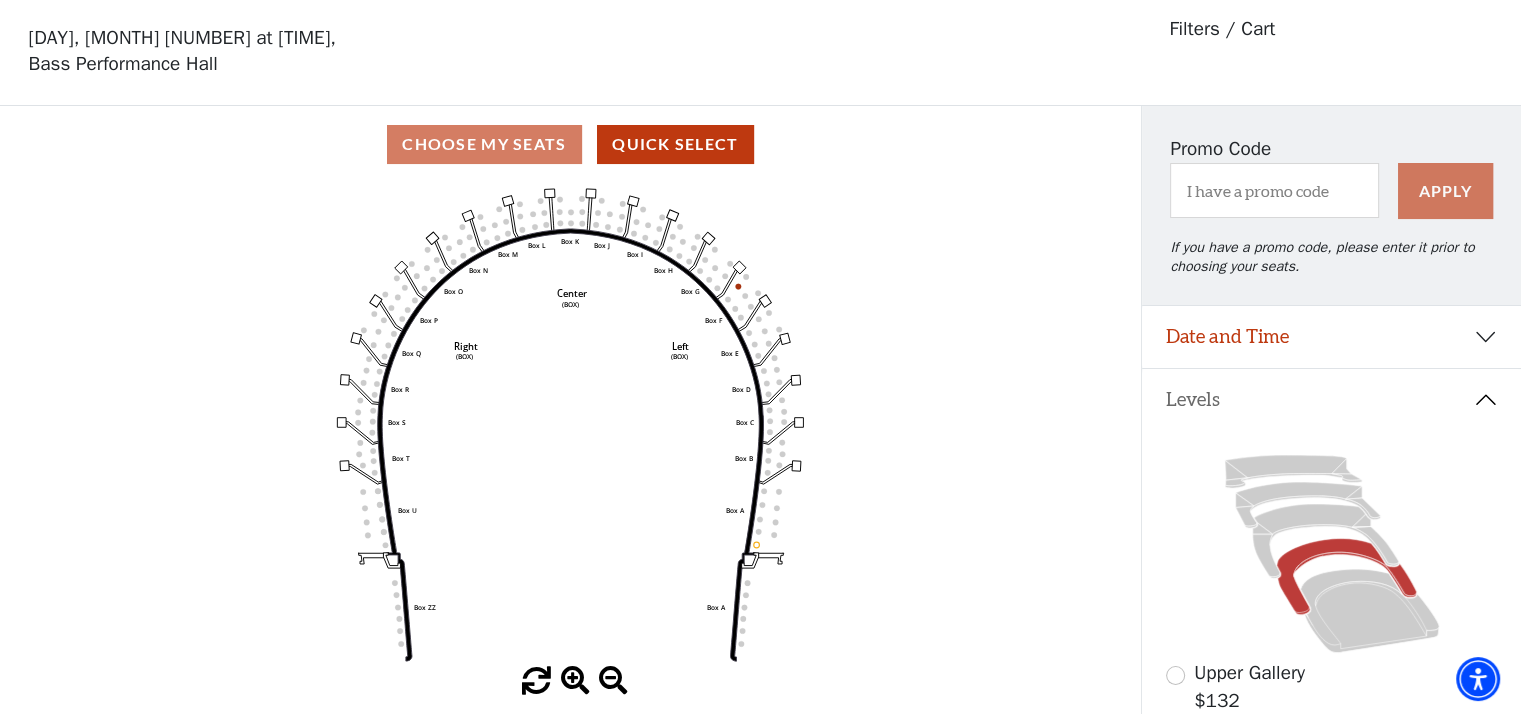 scroll, scrollTop: 92, scrollLeft: 0, axis: vertical 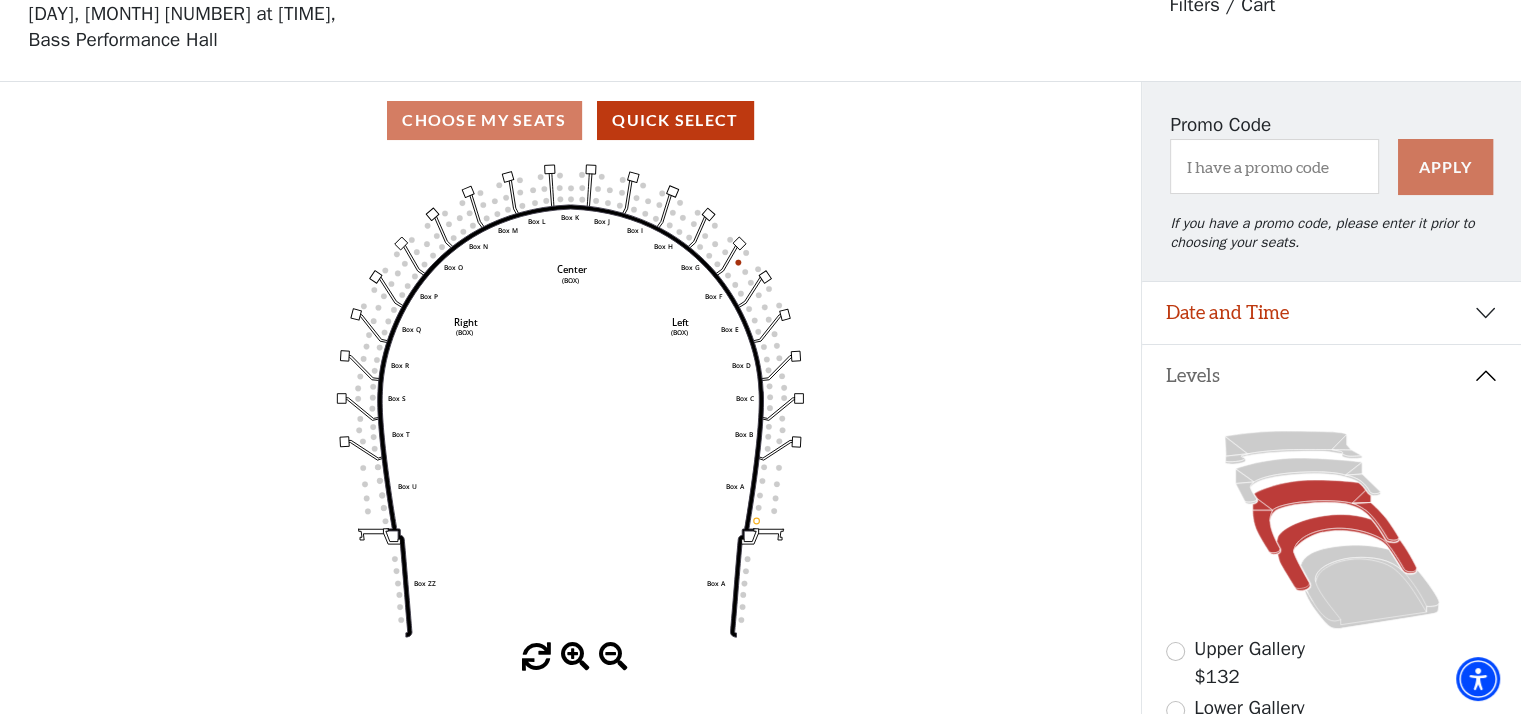 click 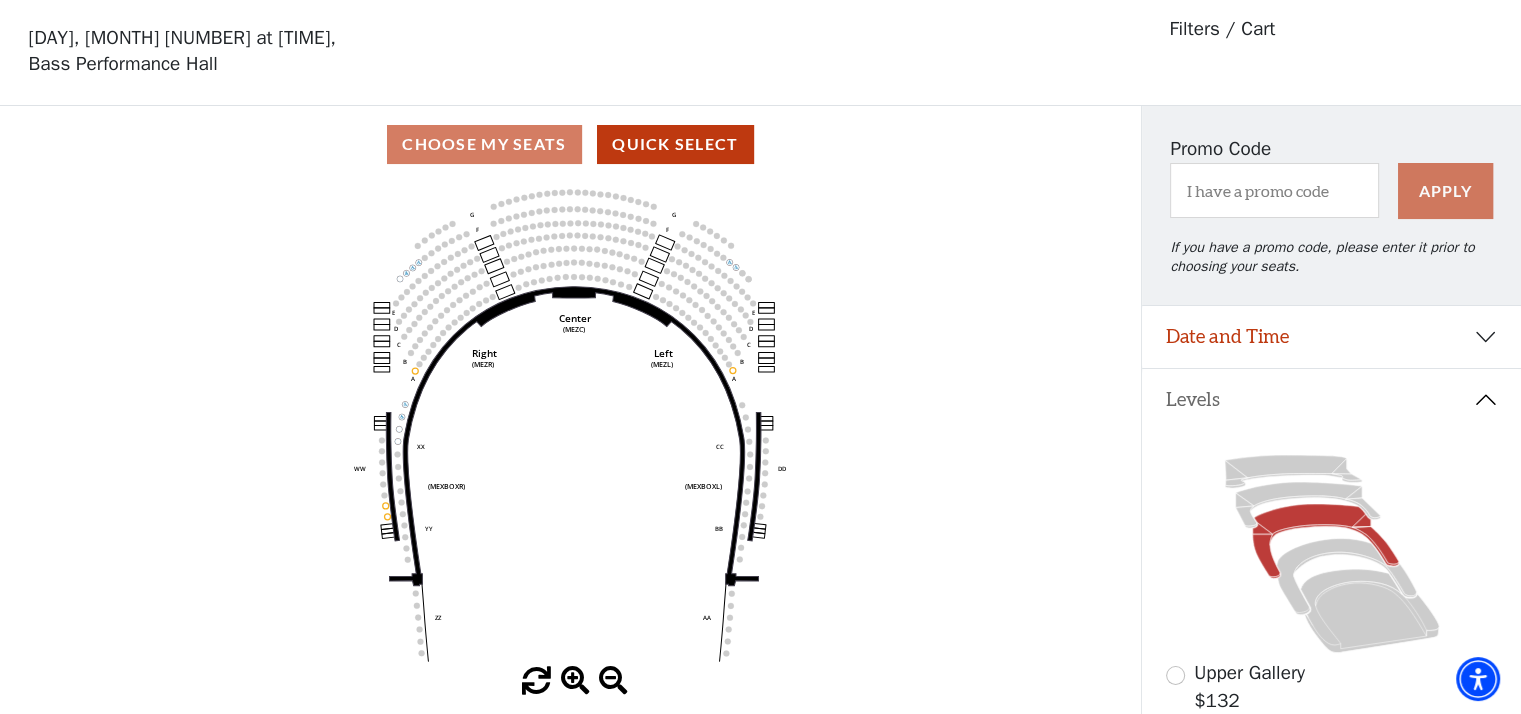 scroll, scrollTop: 92, scrollLeft: 0, axis: vertical 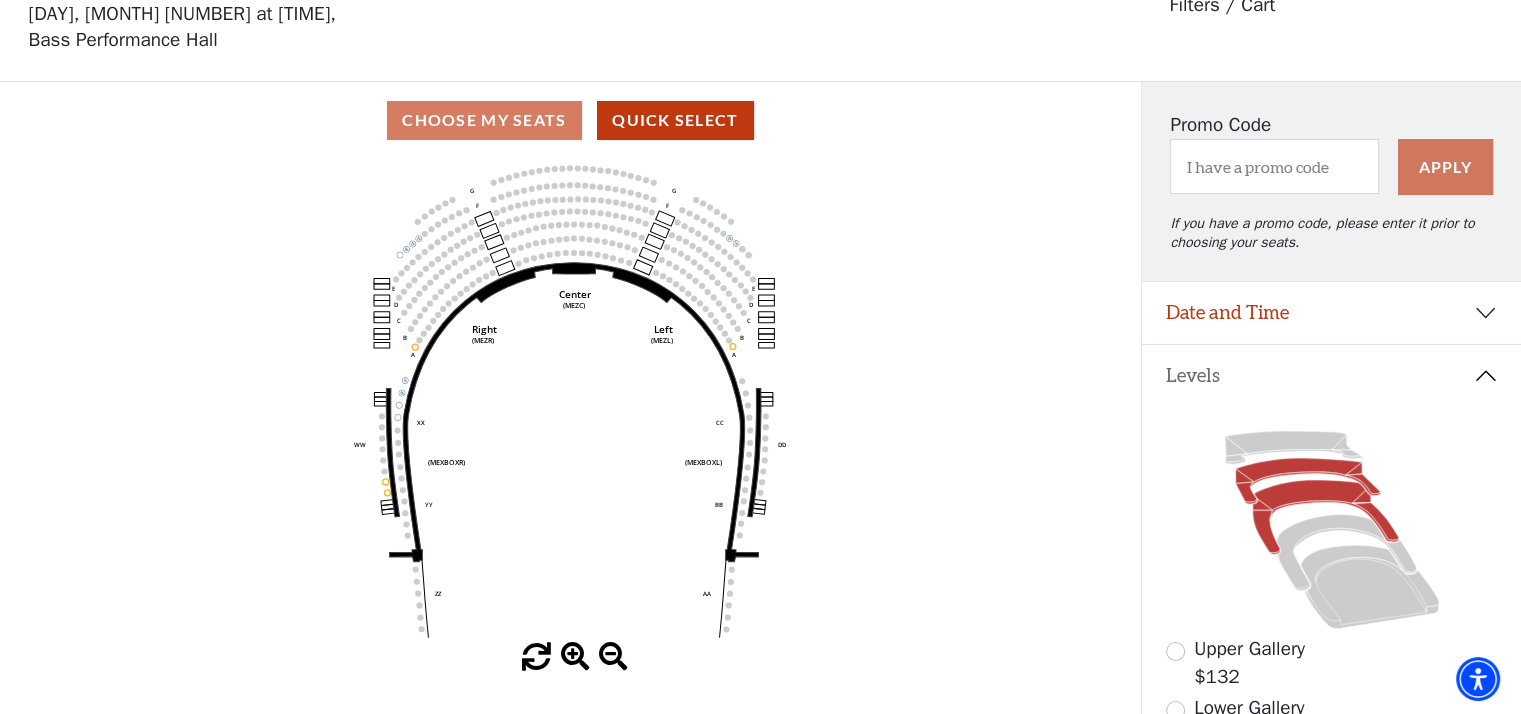 click 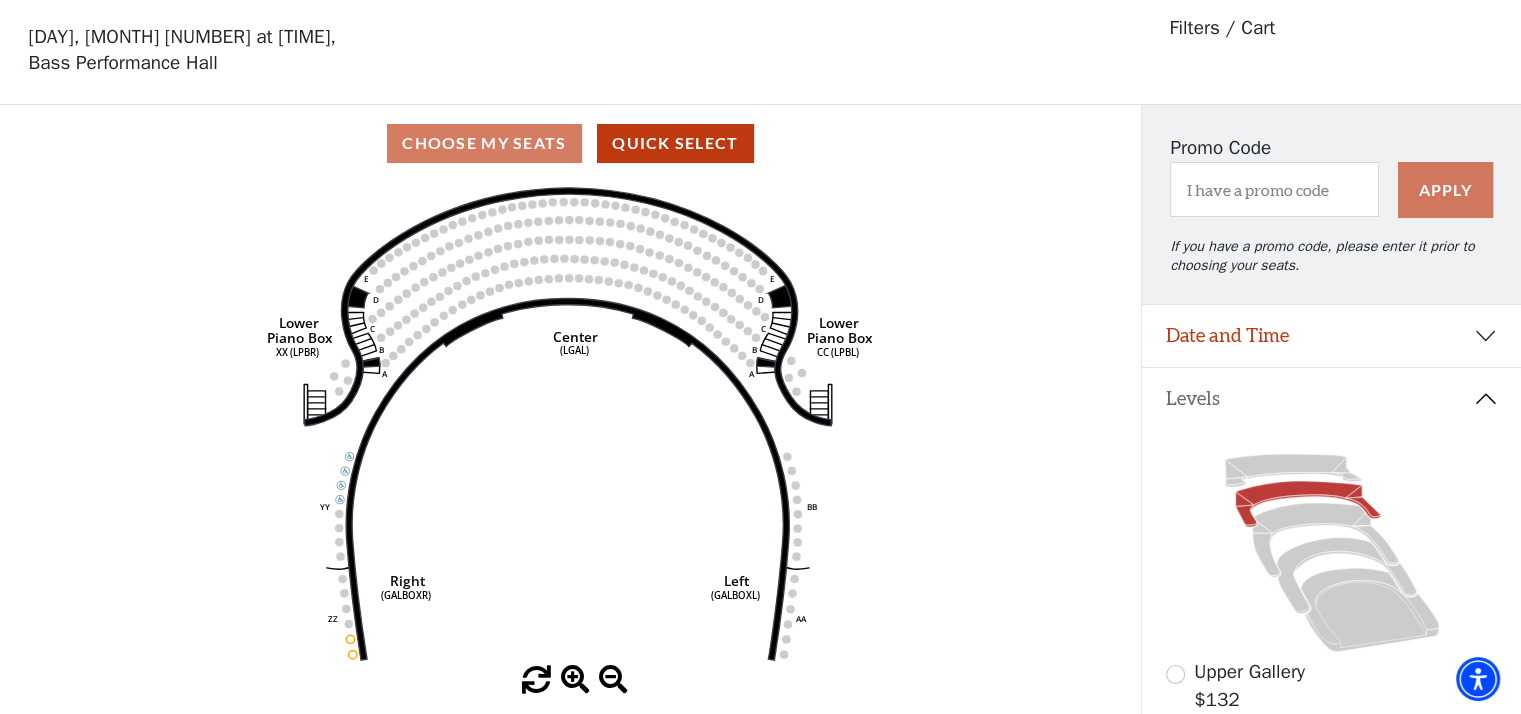 scroll, scrollTop: 92, scrollLeft: 0, axis: vertical 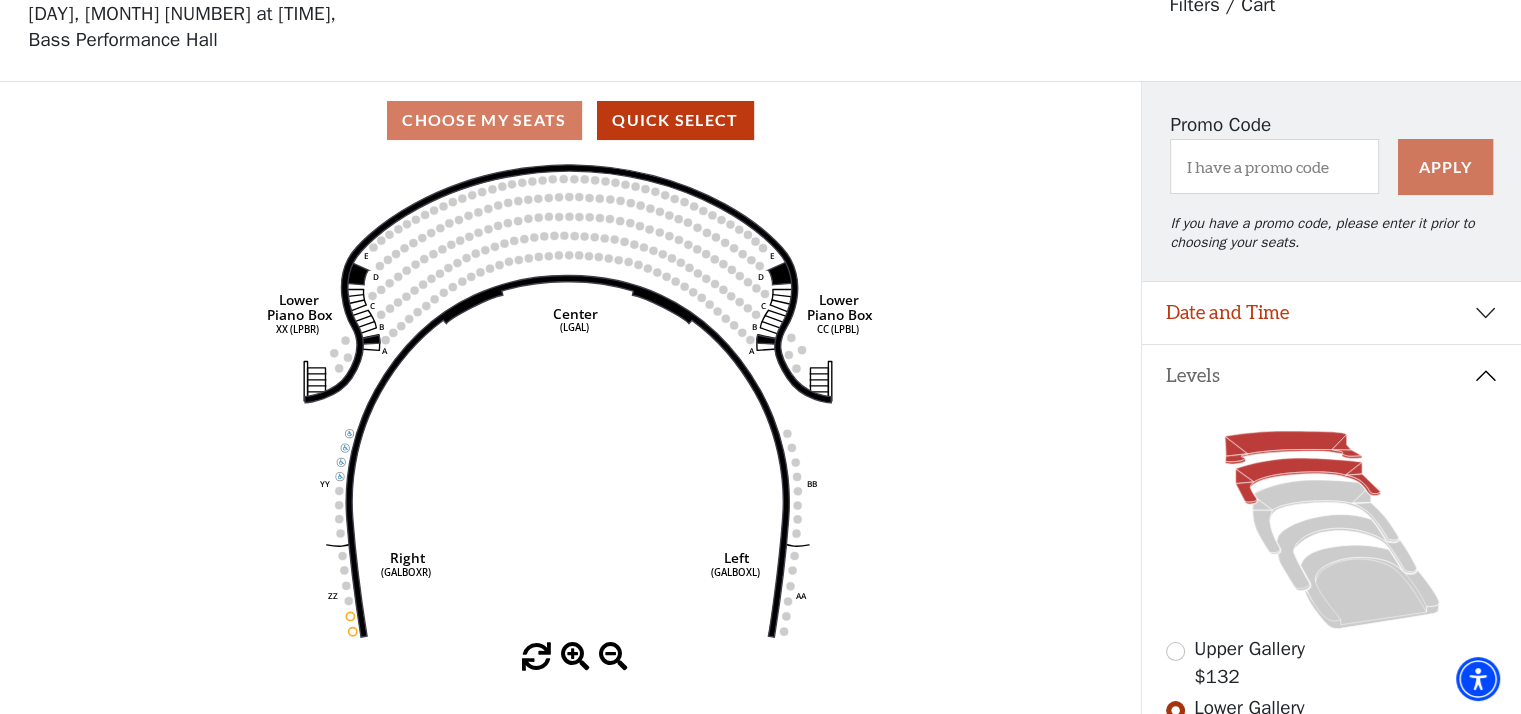 click 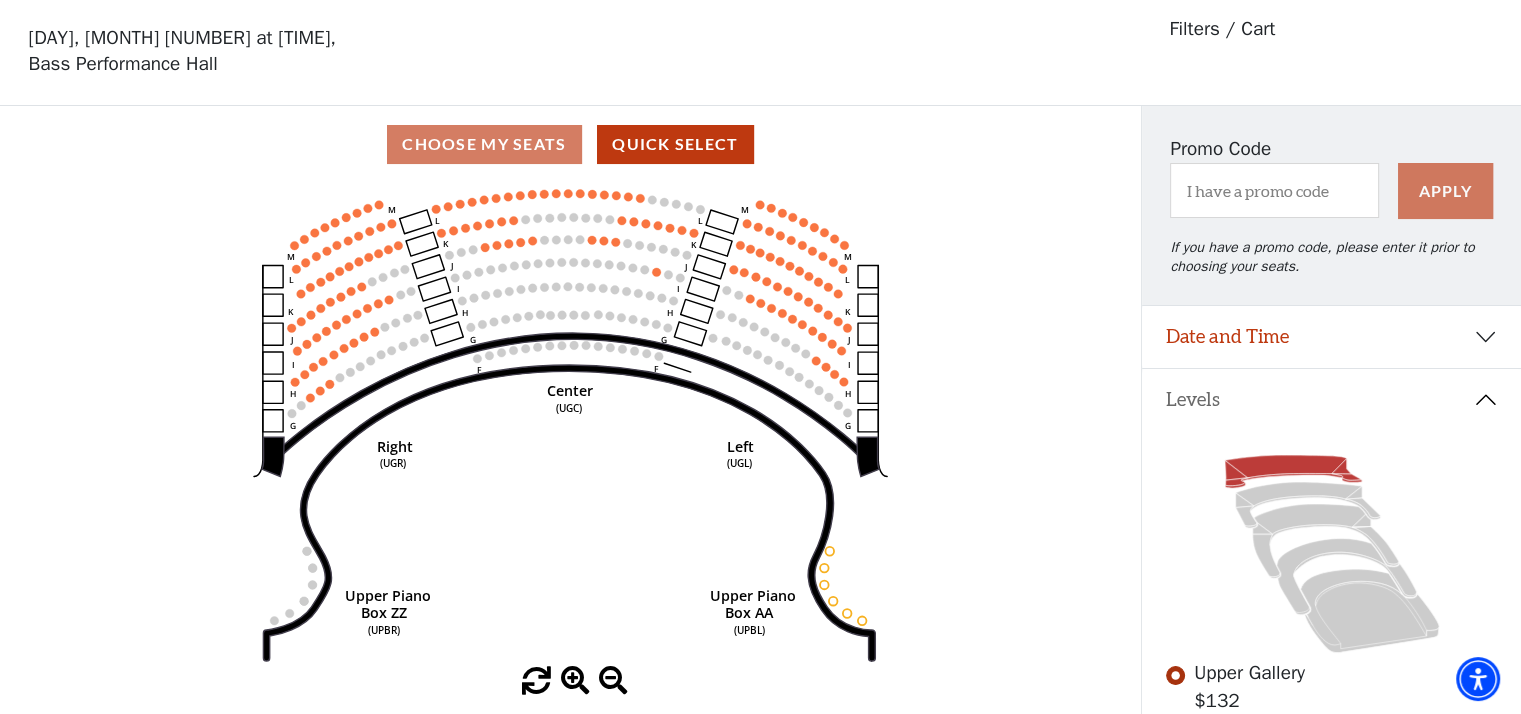 scroll, scrollTop: 92, scrollLeft: 0, axis: vertical 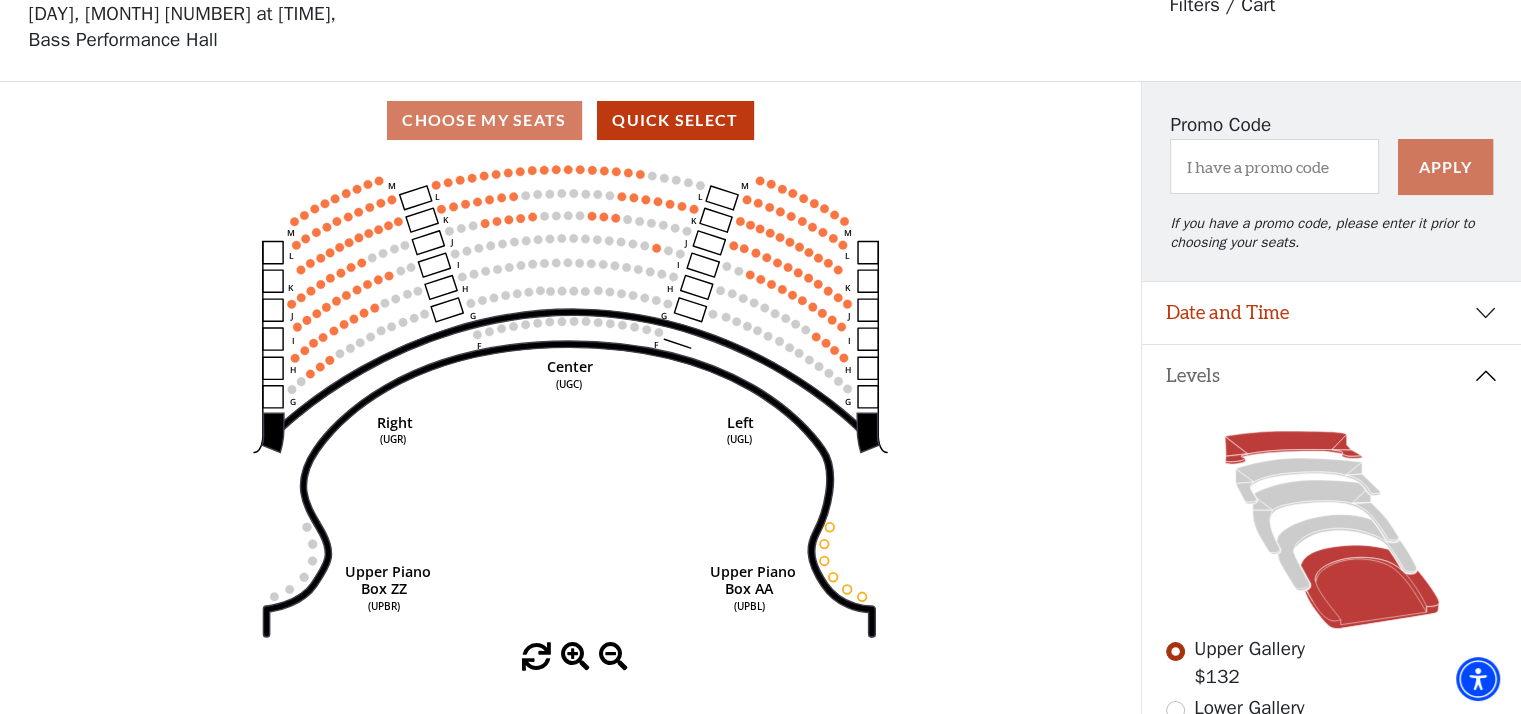 click 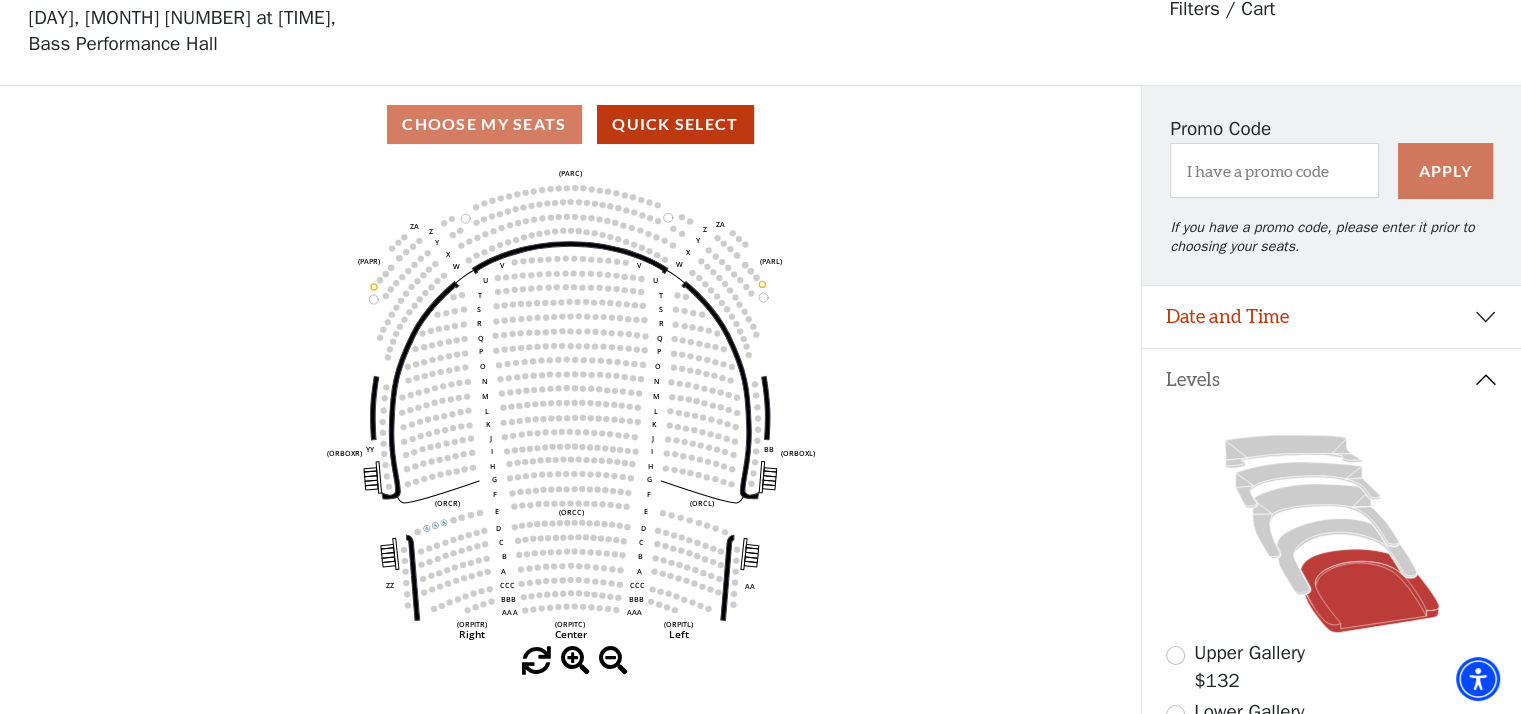 scroll, scrollTop: 92, scrollLeft: 0, axis: vertical 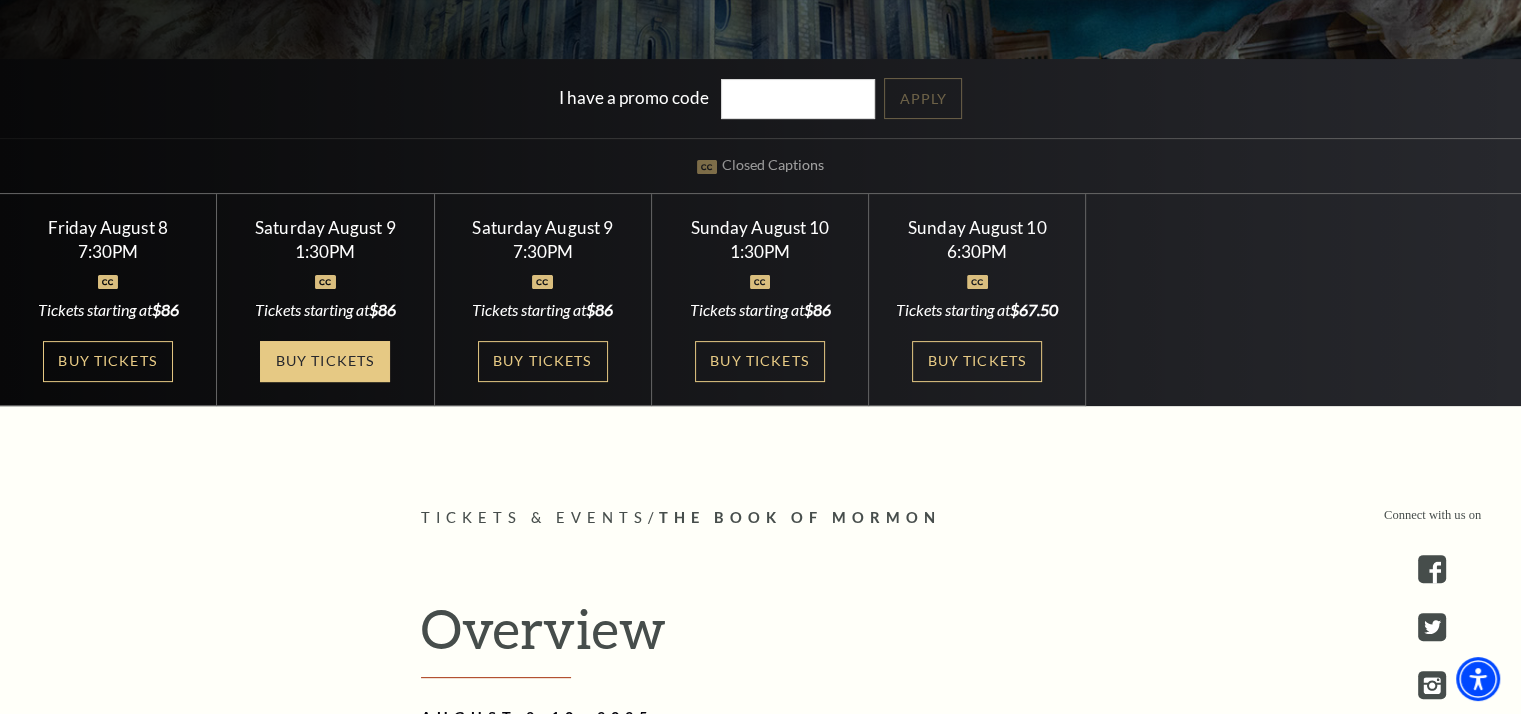 click on "Buy Tickets" at bounding box center (325, 361) 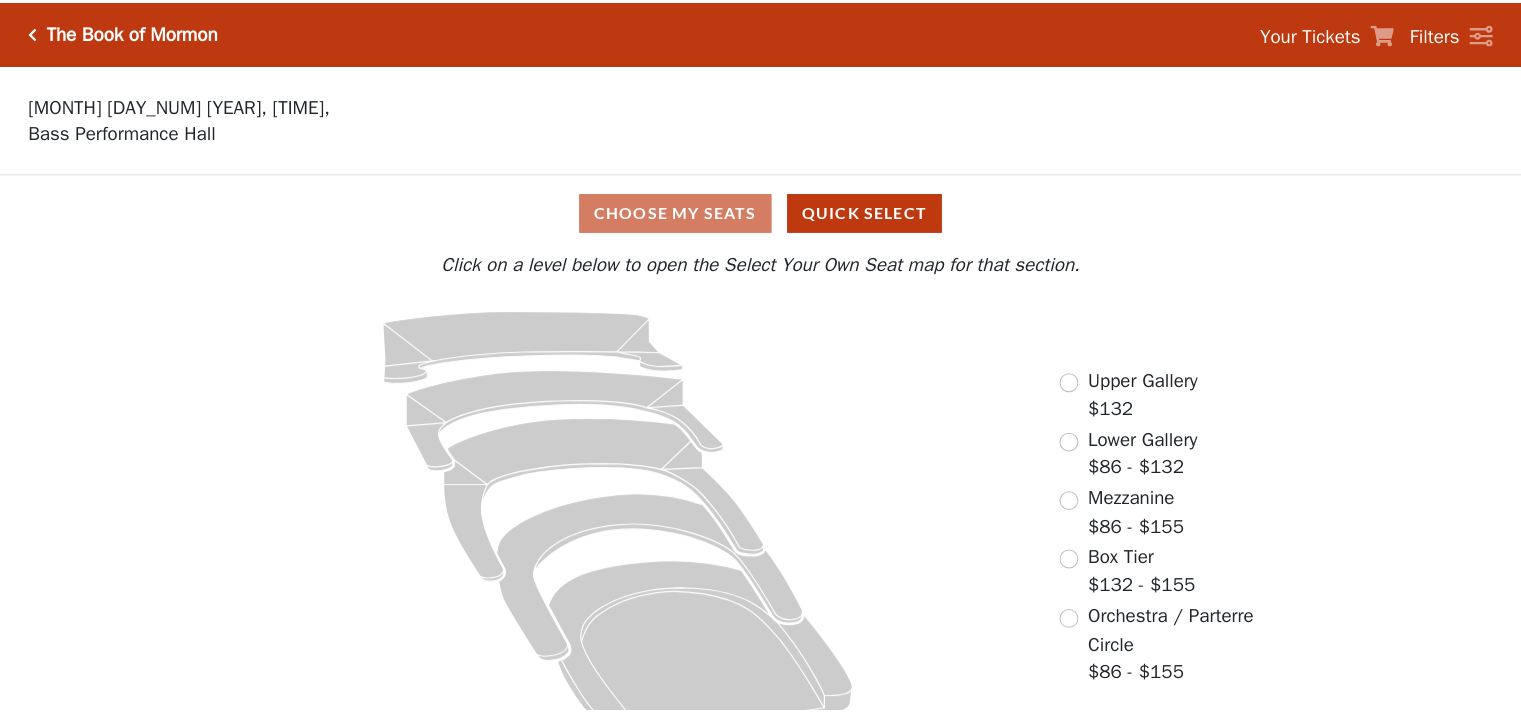 scroll, scrollTop: 0, scrollLeft: 0, axis: both 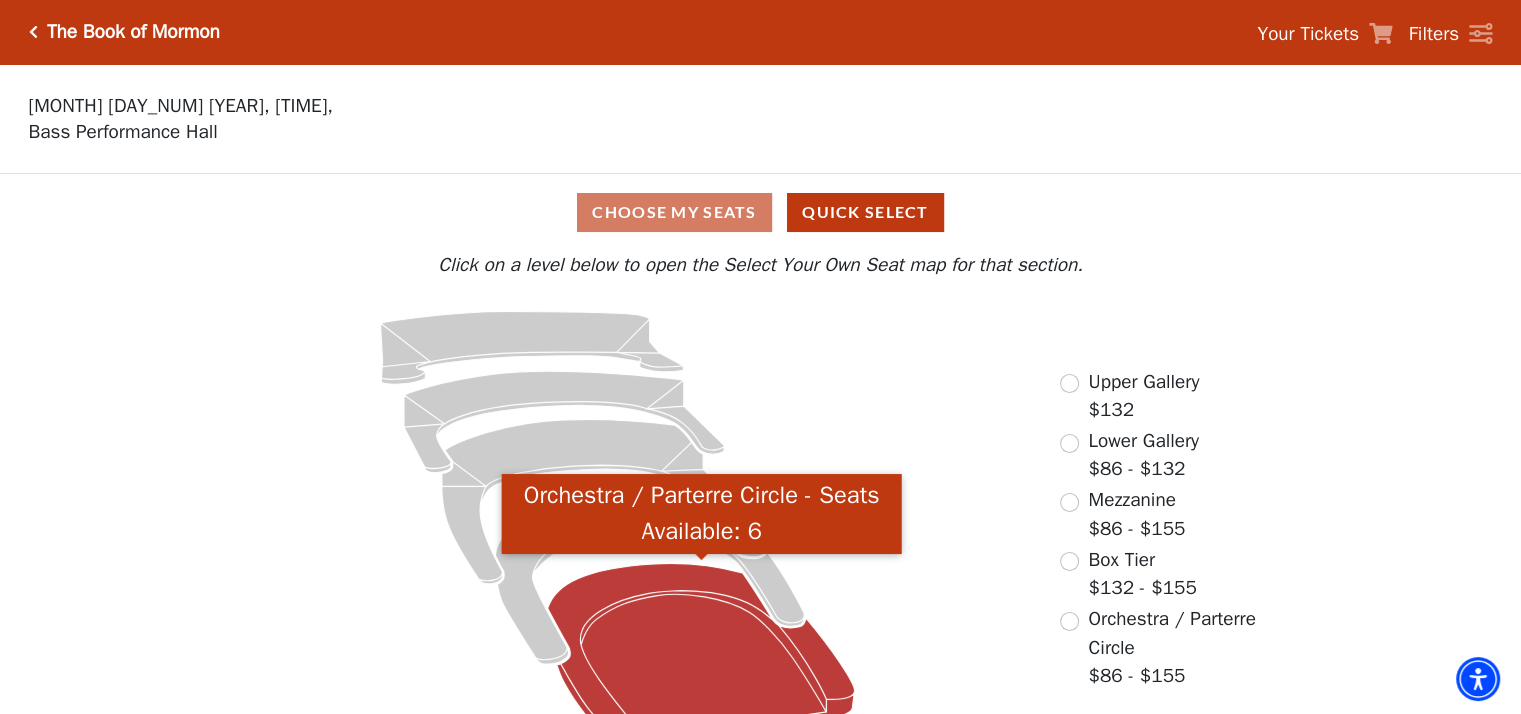 click 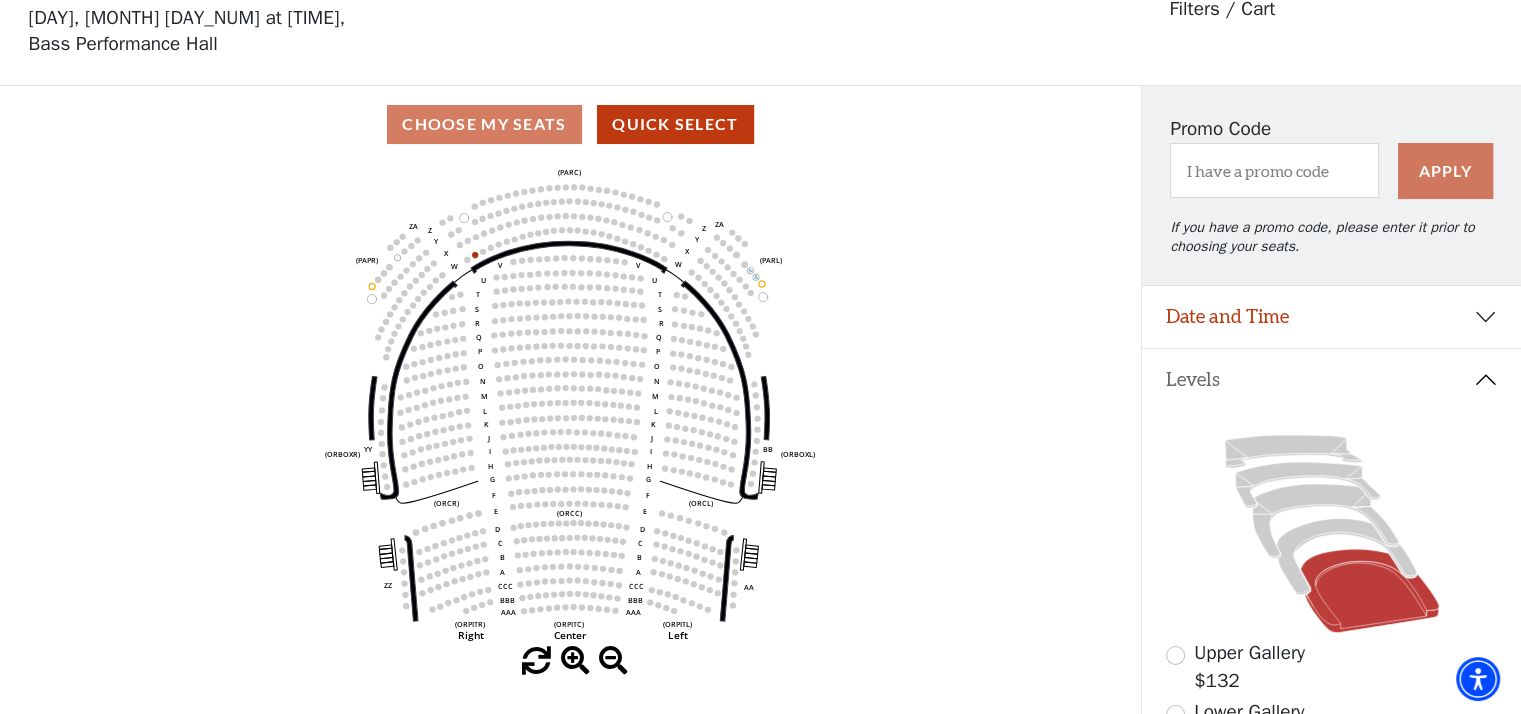 scroll, scrollTop: 92, scrollLeft: 0, axis: vertical 